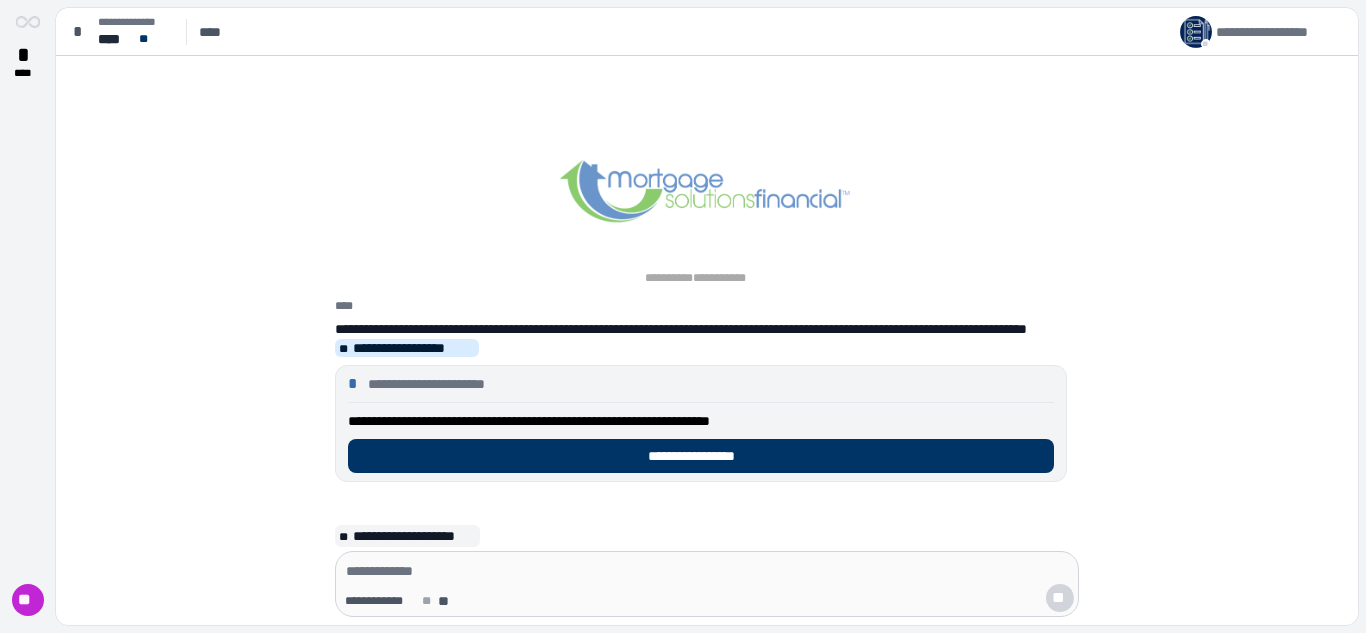 scroll, scrollTop: 0, scrollLeft: 0, axis: both 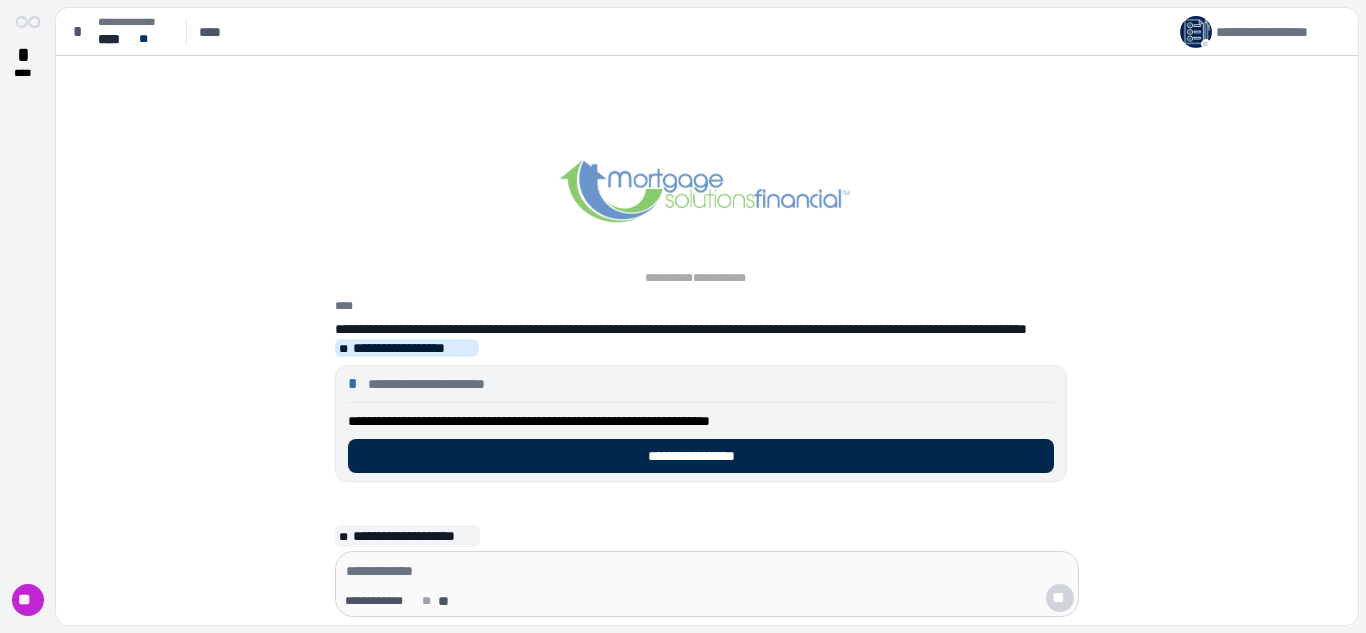 click on "**********" at bounding box center [701, 456] 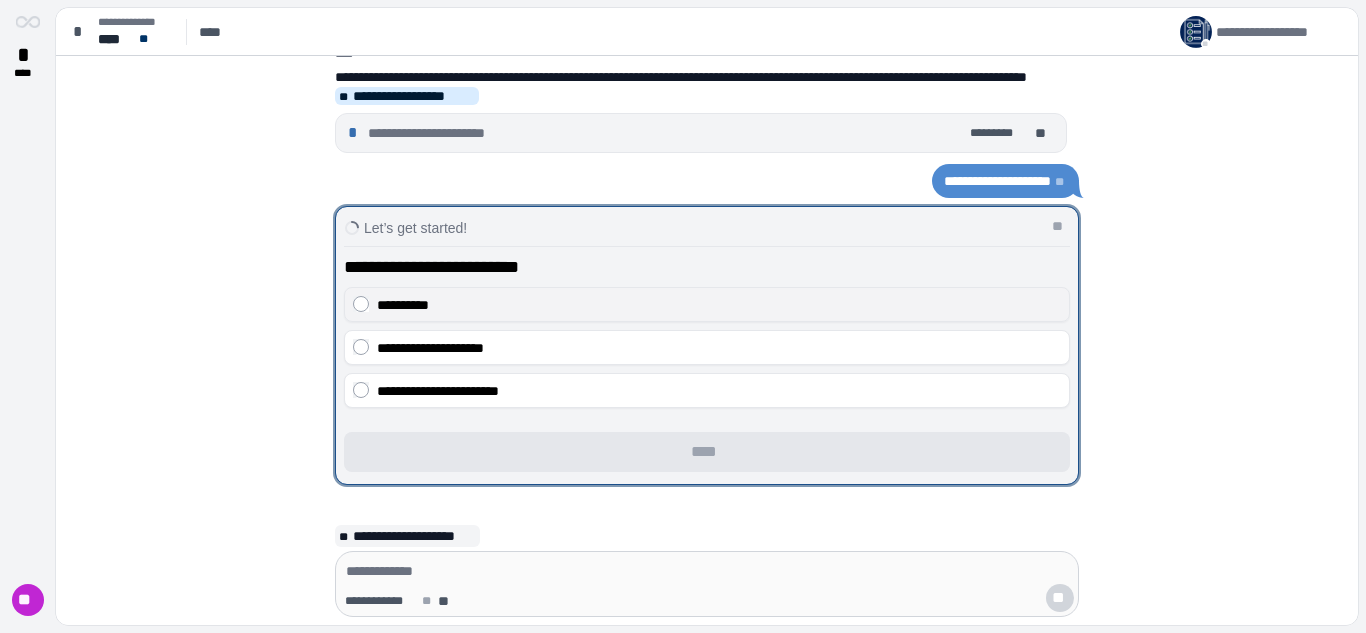 click on "**********" at bounding box center (719, 305) 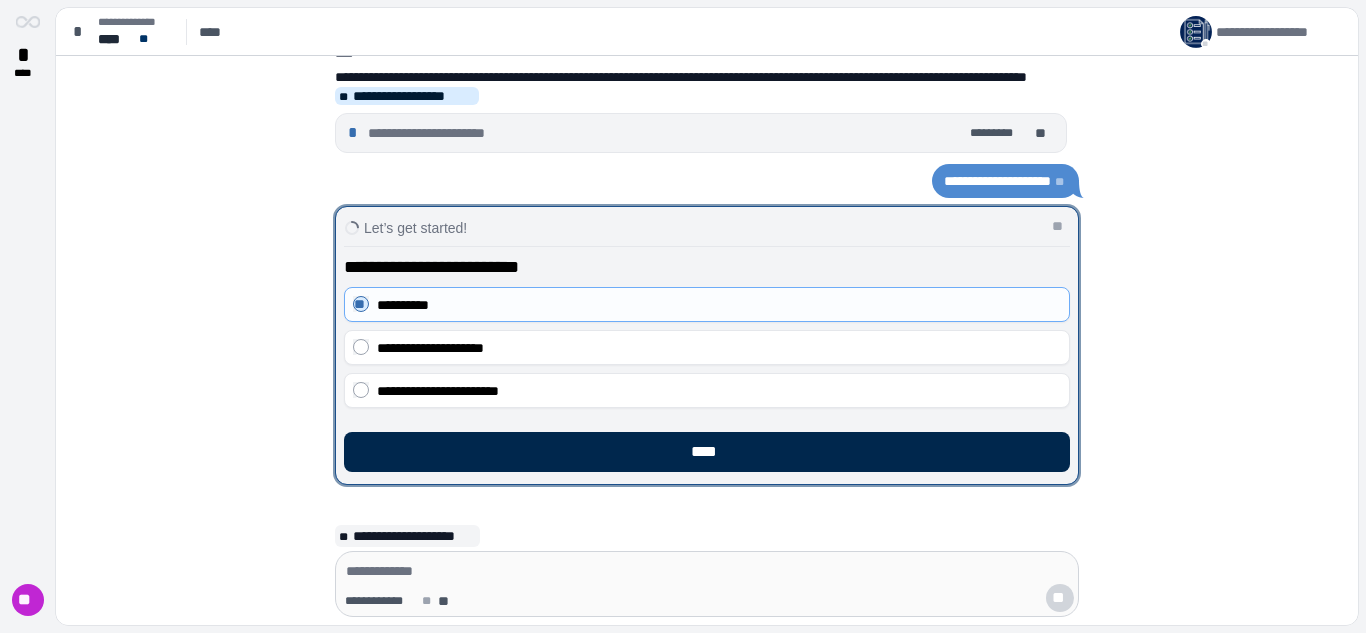 click on "****" at bounding box center [707, 452] 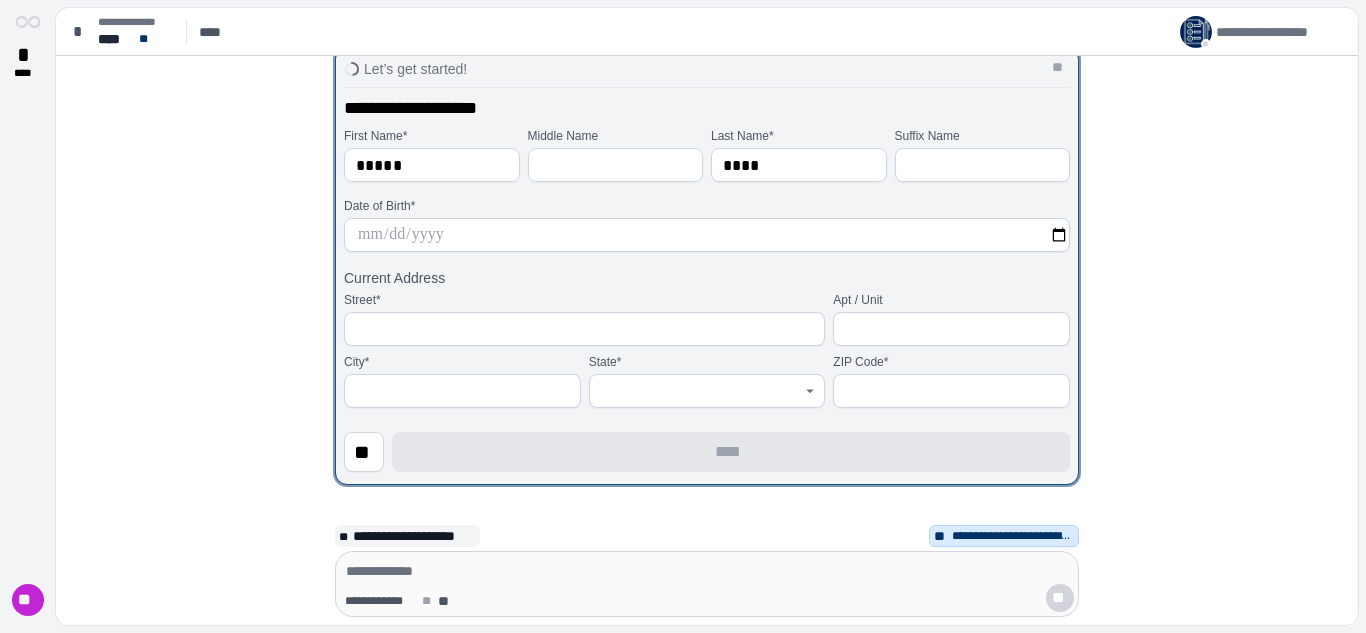 click at bounding box center [707, 235] 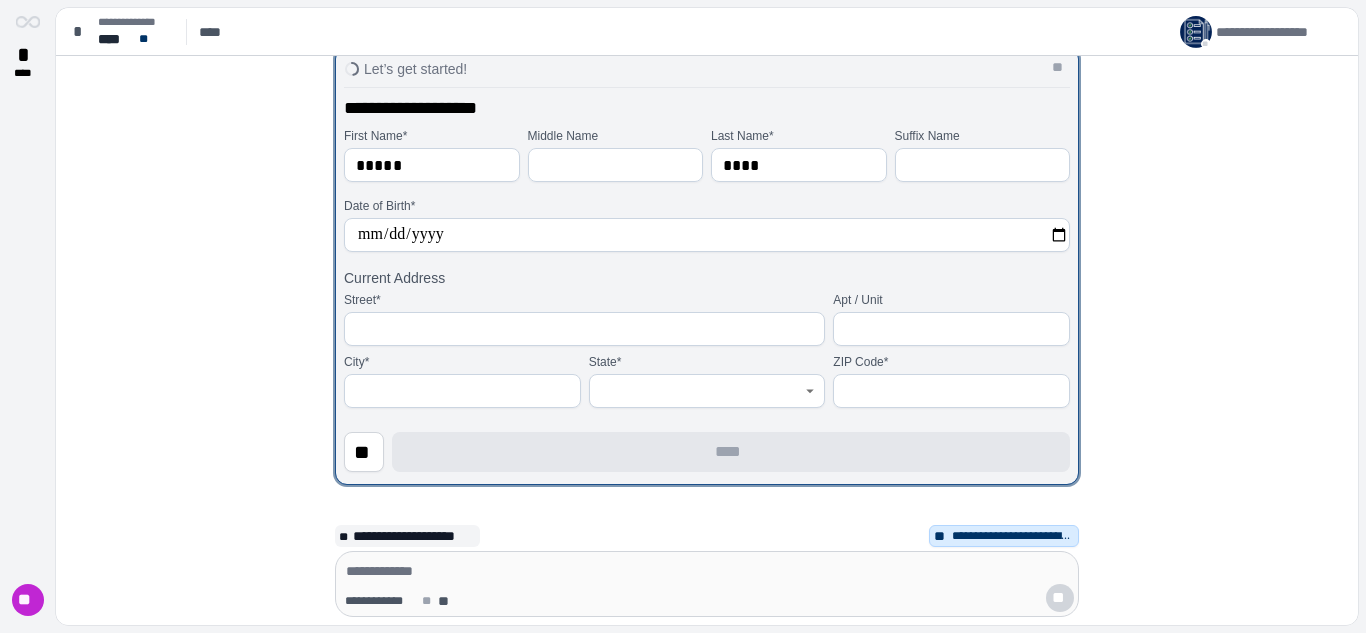 type on "**********" 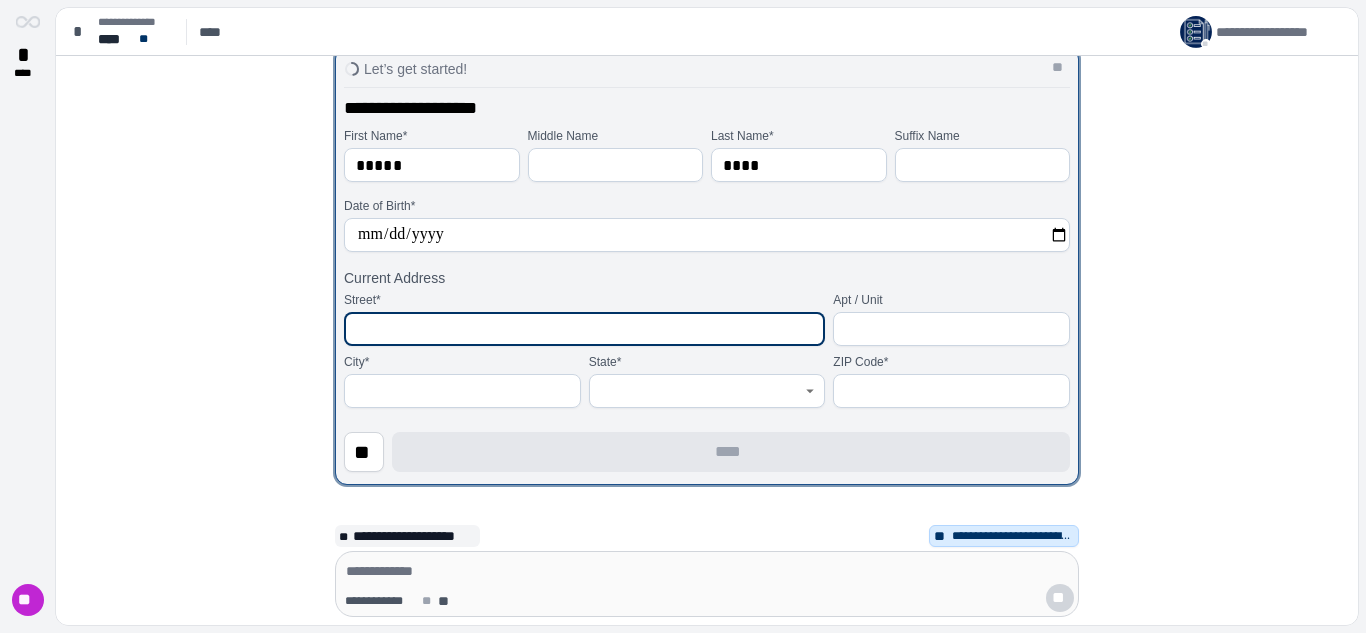 click at bounding box center (584, 329) 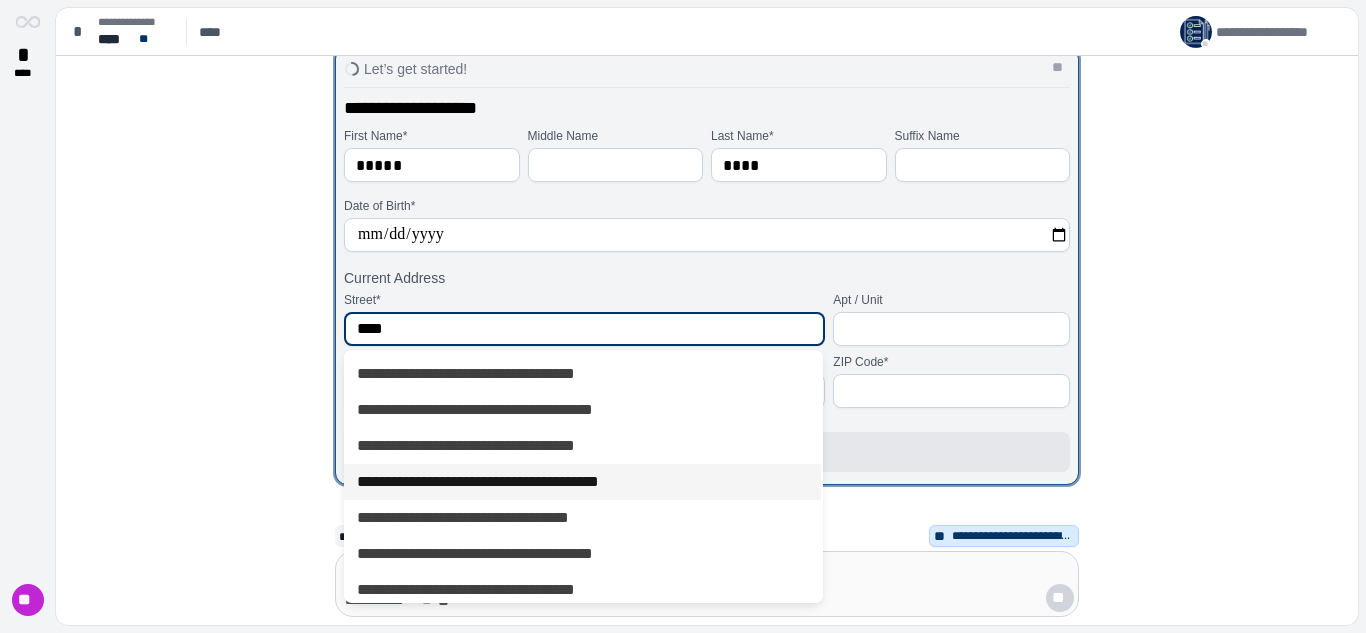 click on "**********" at bounding box center (582, 482) 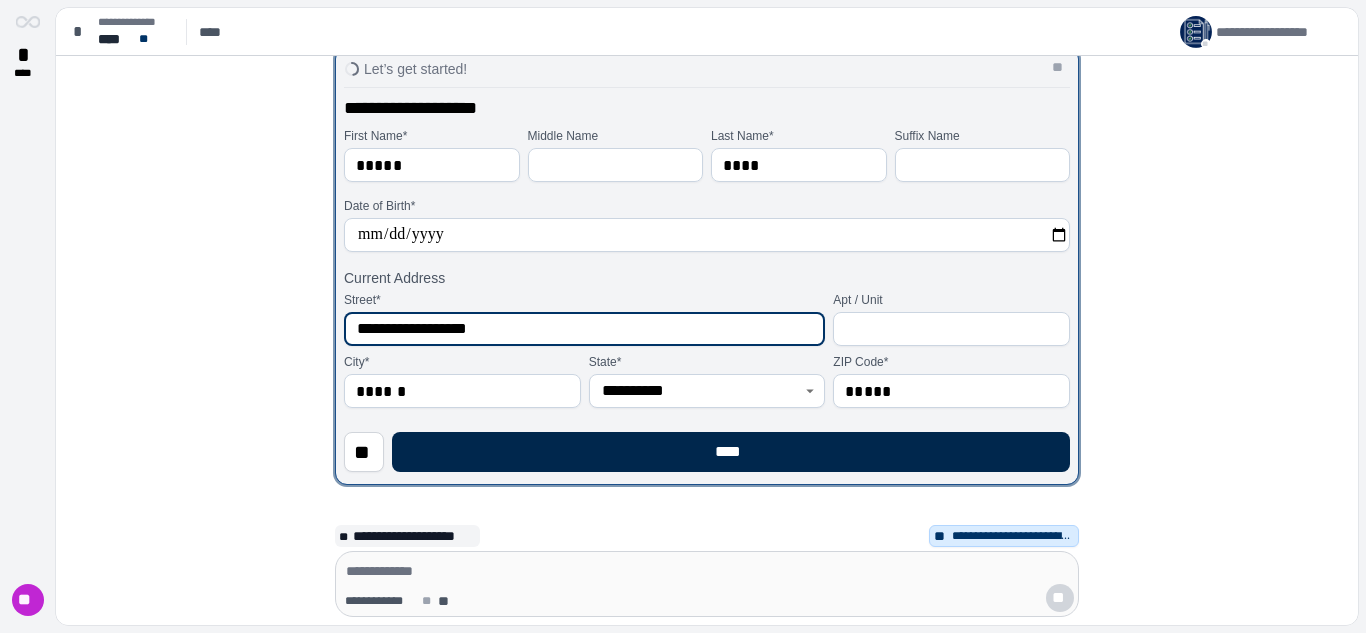 type on "**********" 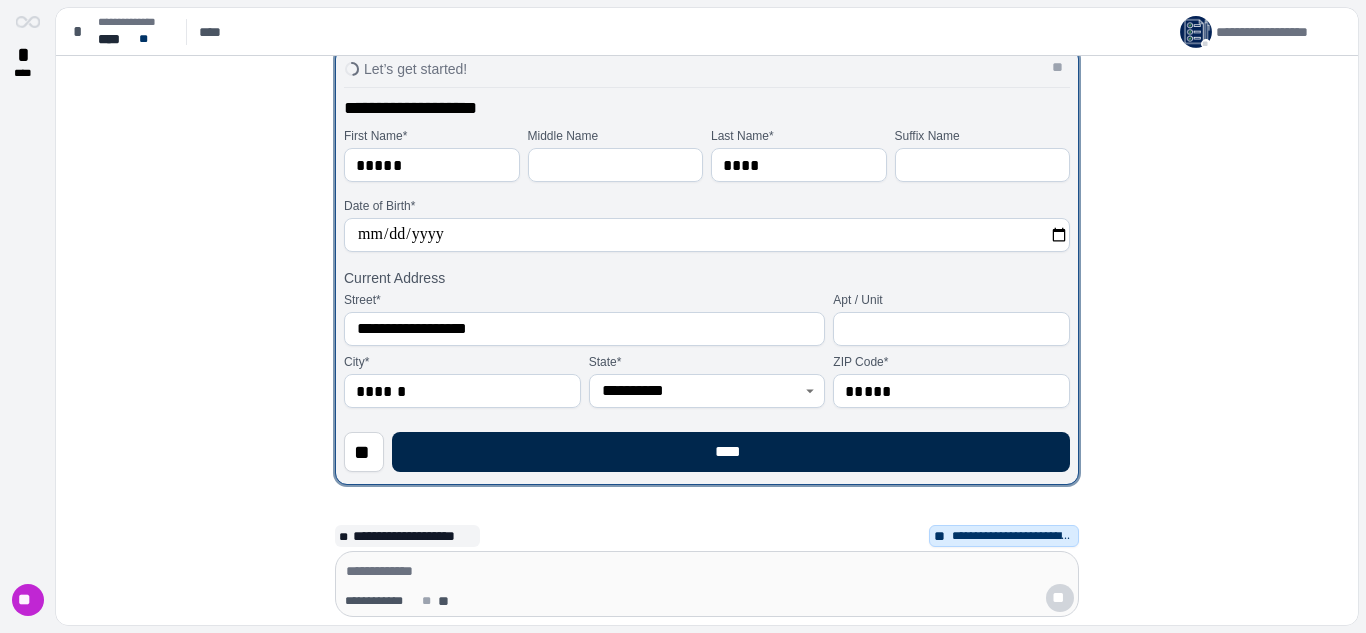 click on "****" at bounding box center [731, 452] 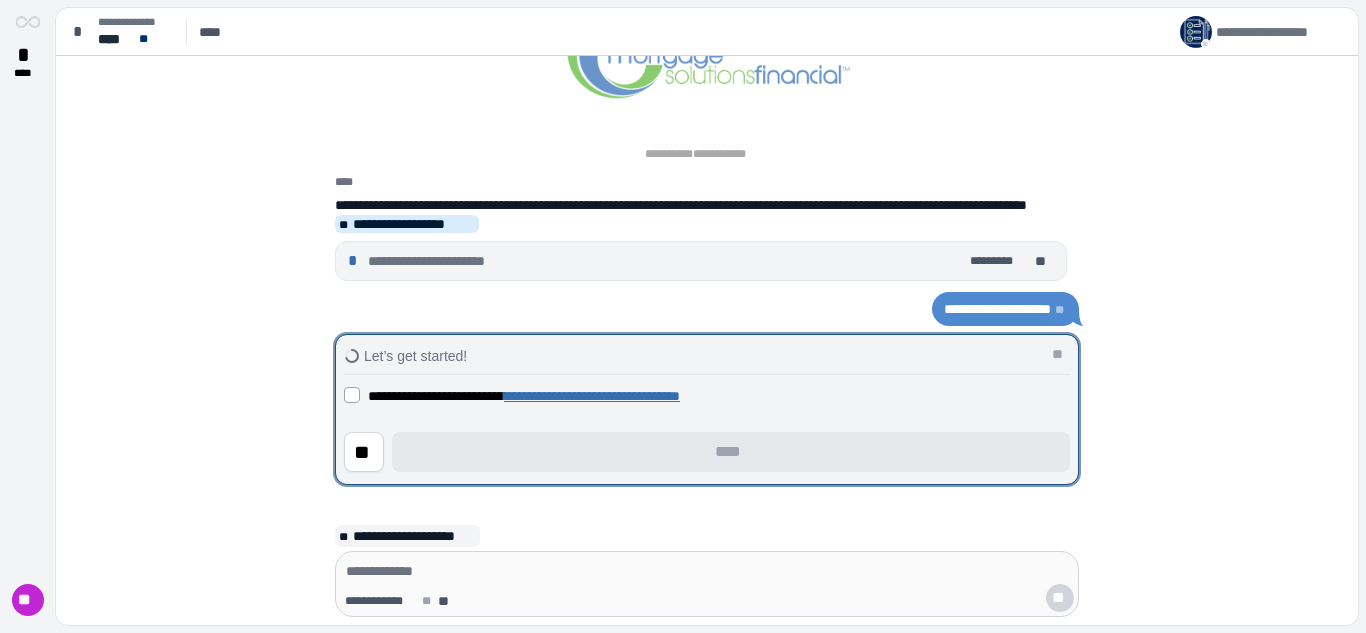 click on "**********" at bounding box center [592, 396] 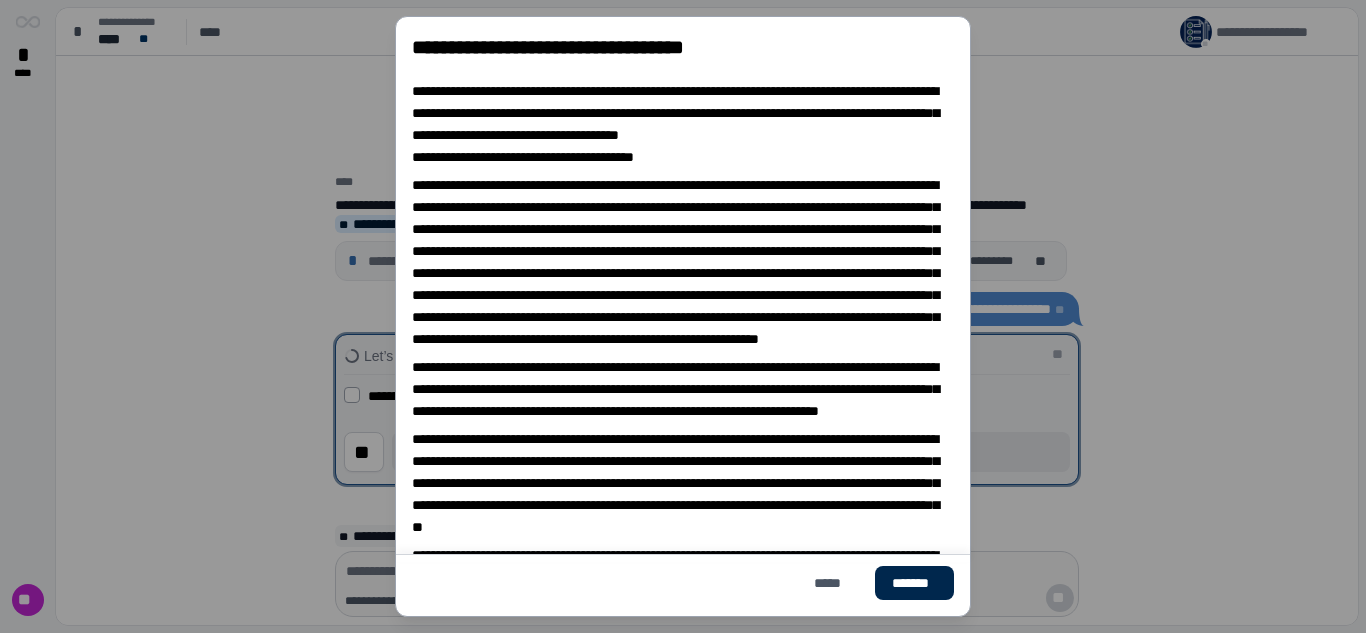 click on "*******" at bounding box center (914, 583) 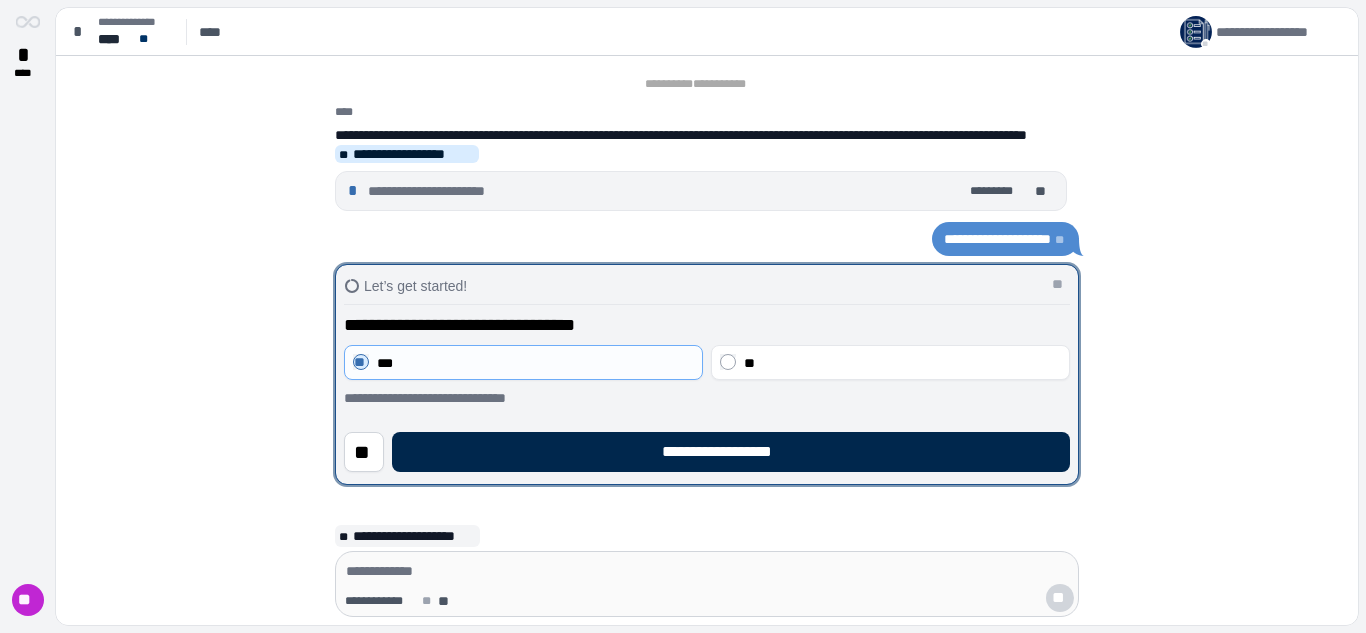 click on "**********" at bounding box center (731, 452) 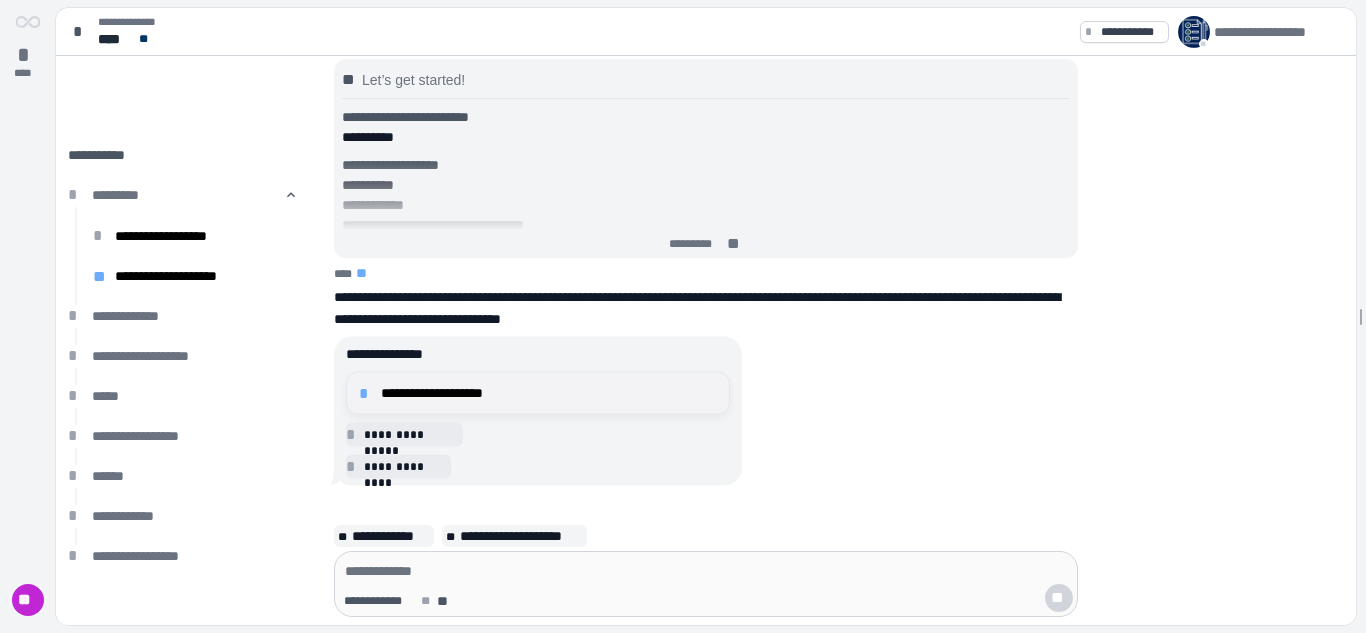 click on "*" at bounding box center [367, 393] 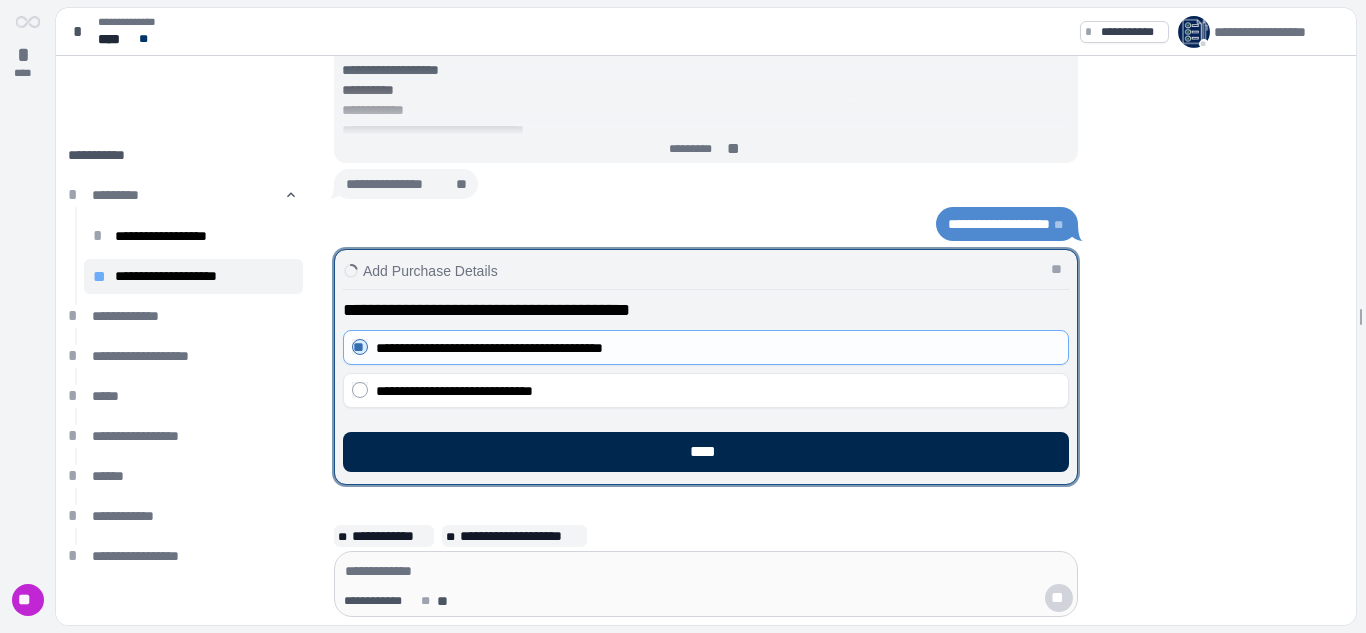 click on "****" at bounding box center [706, 452] 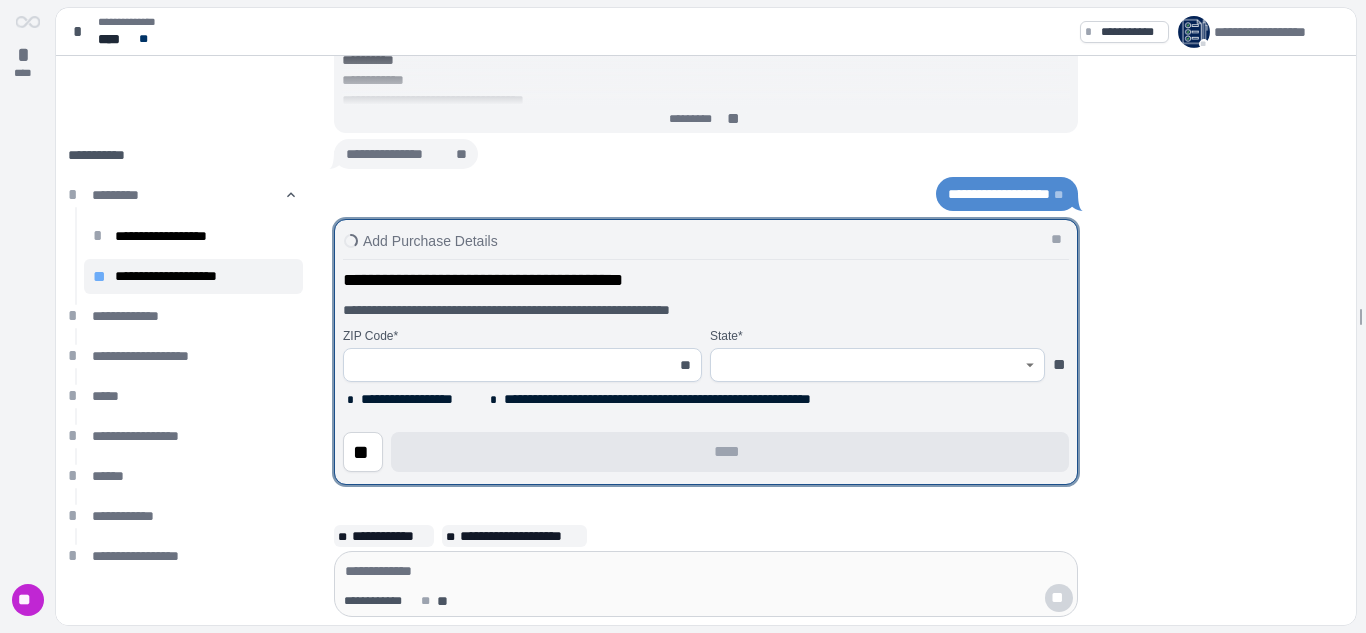 click at bounding box center [511, 365] 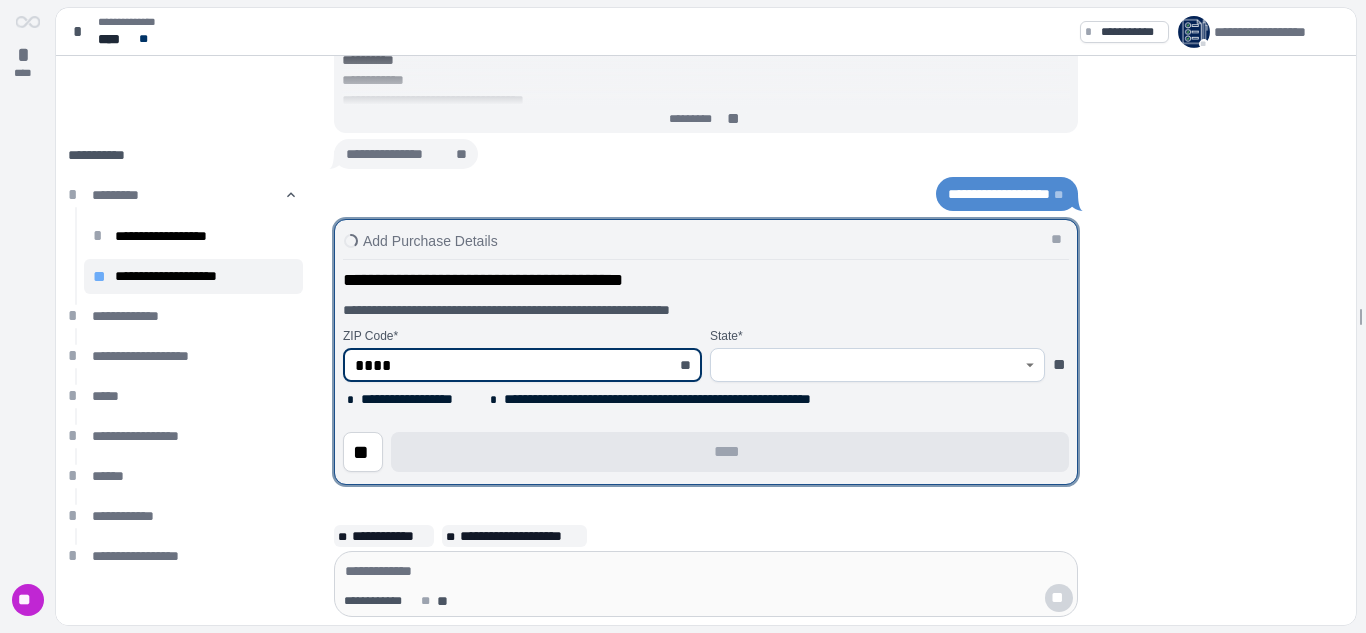 type on "*****" 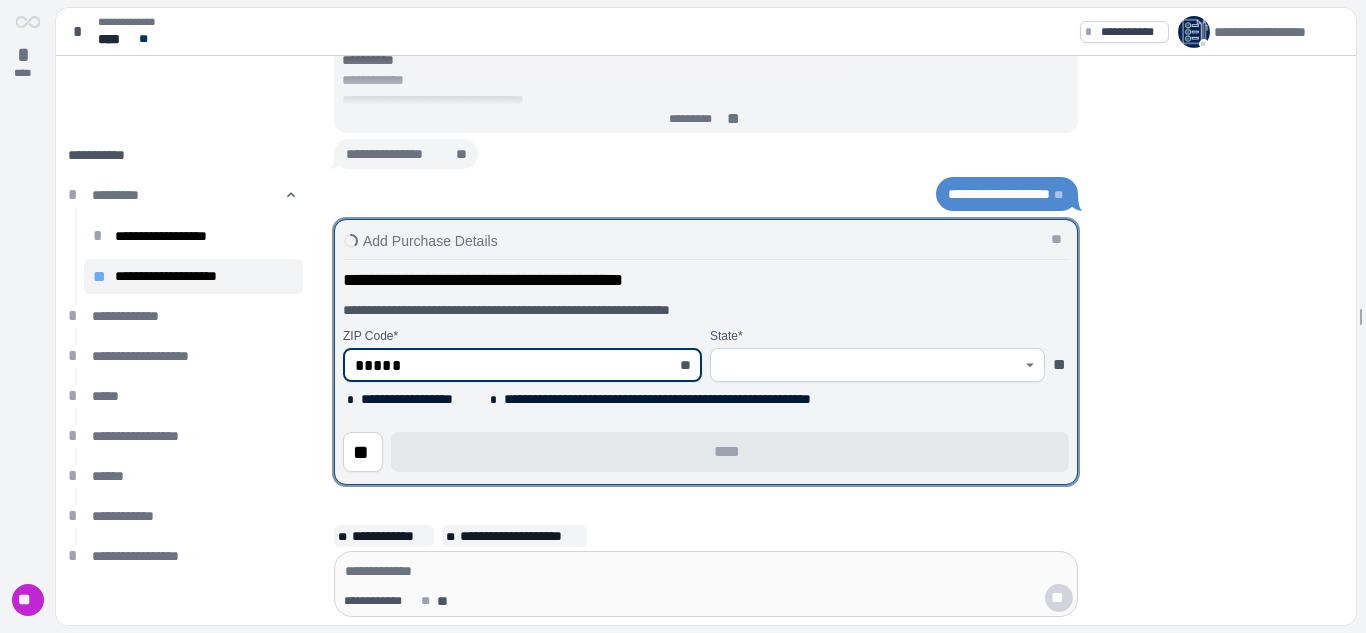 type on "********" 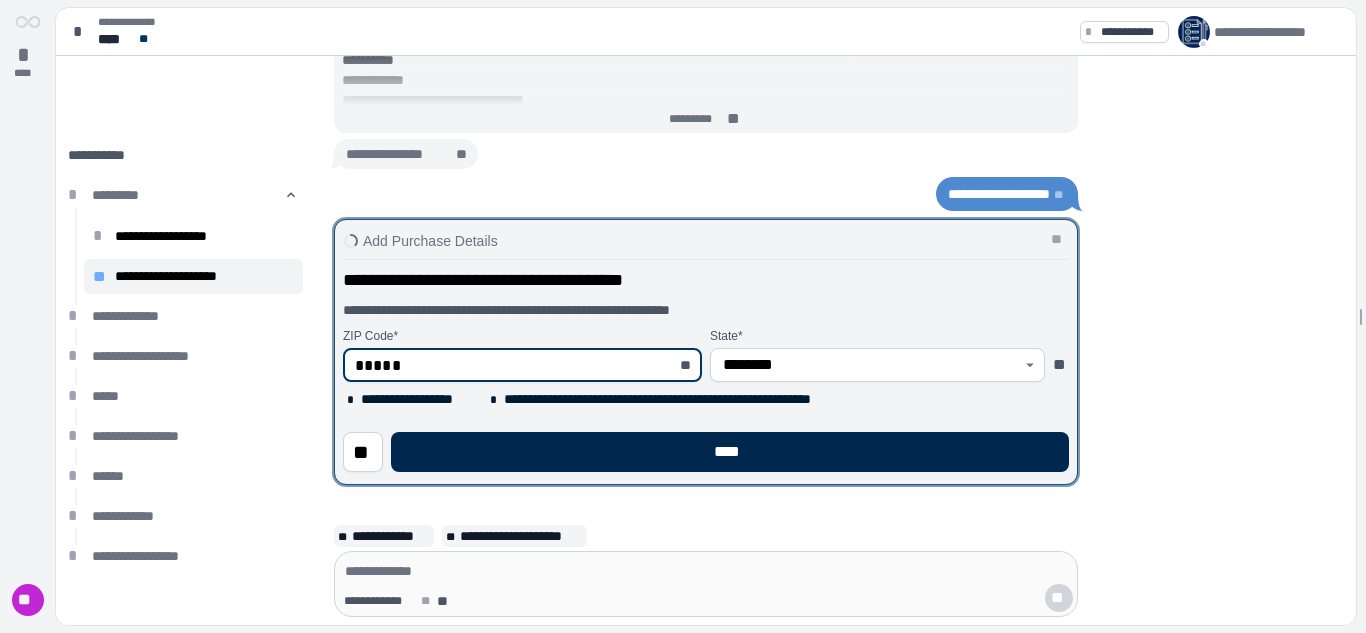type on "*****" 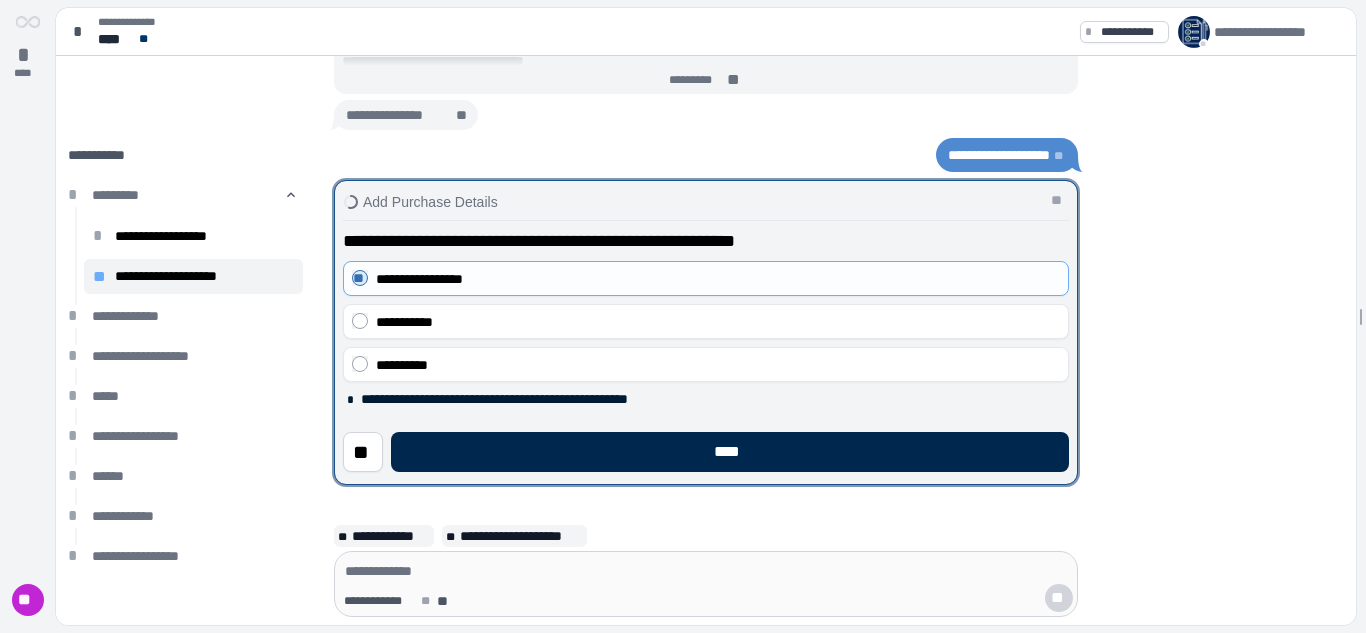 click on "****" at bounding box center (730, 452) 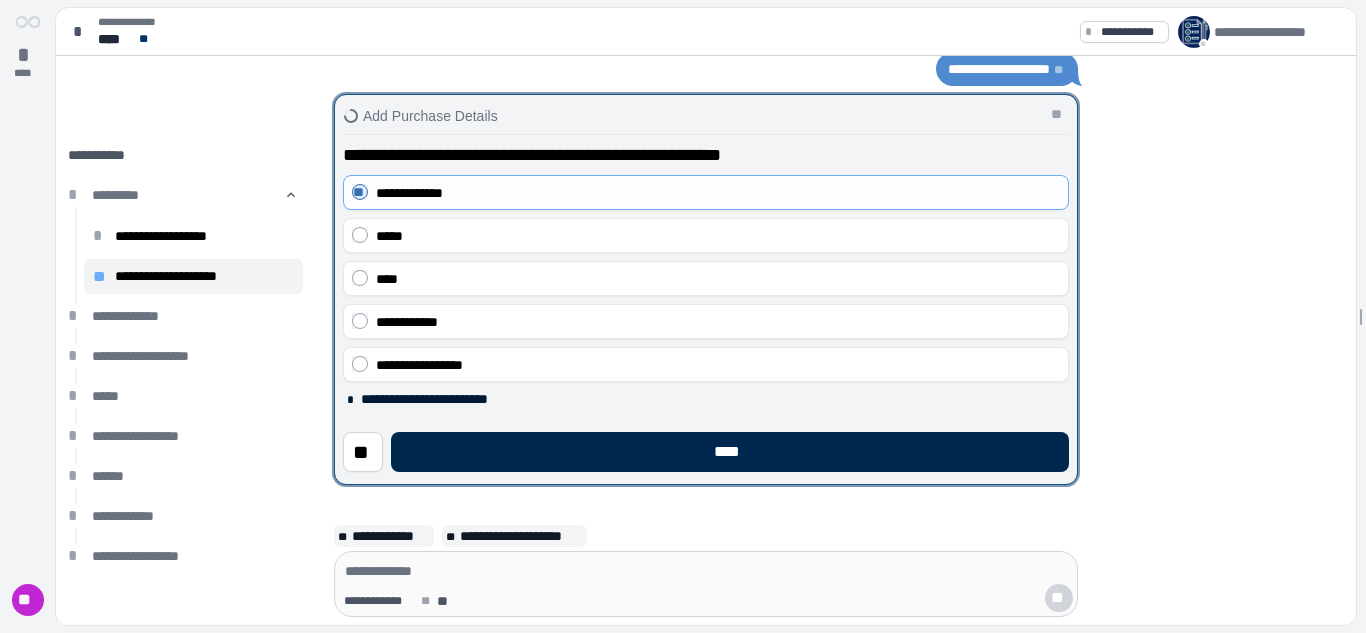 click on "****" at bounding box center (730, 452) 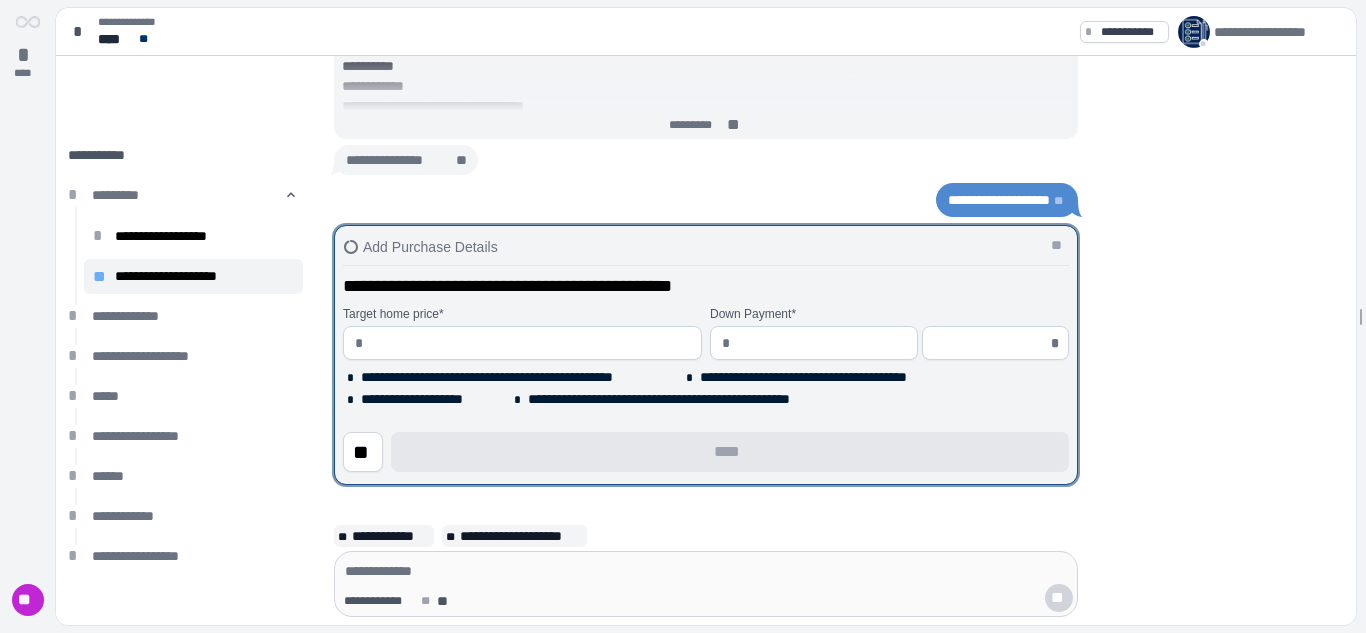click at bounding box center [706, 571] 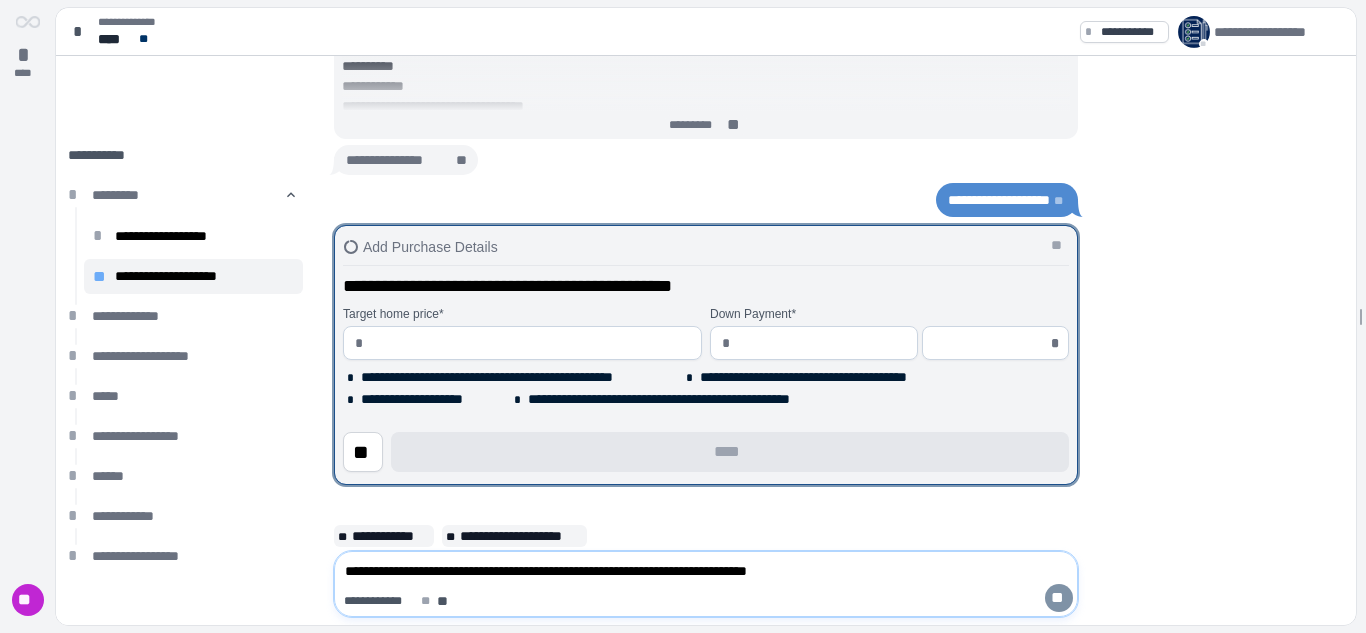 type on "**********" 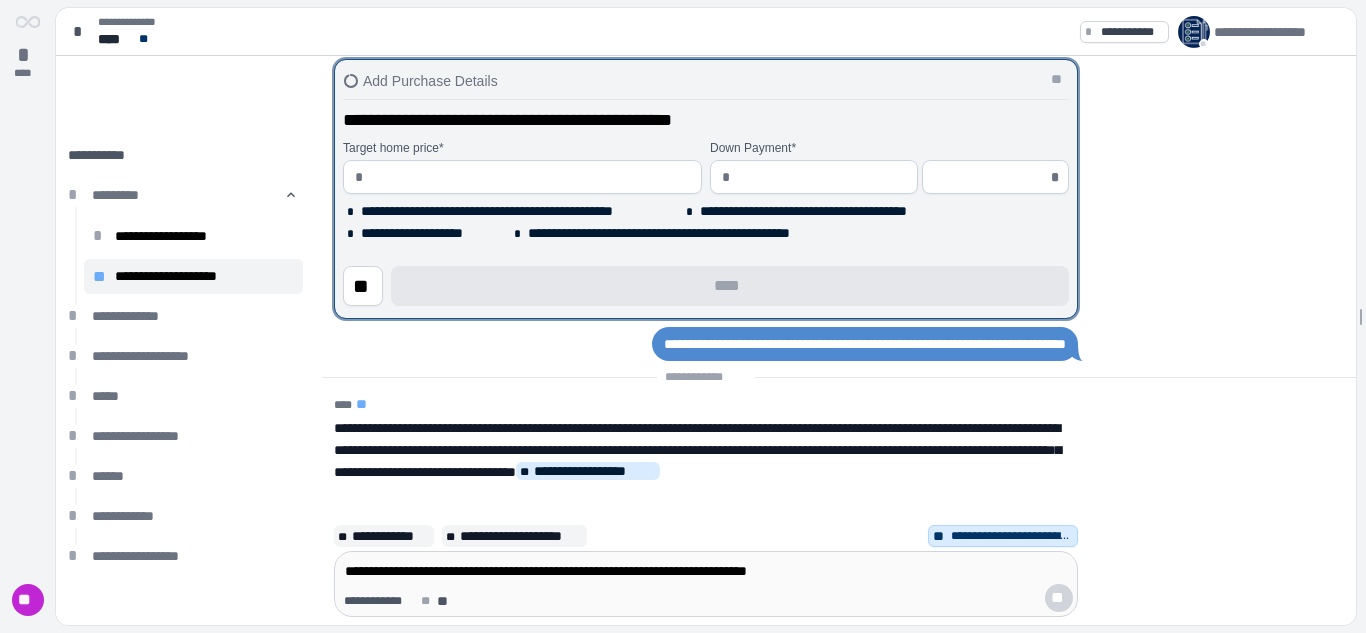 click on "**********" at bounding box center [706, 571] 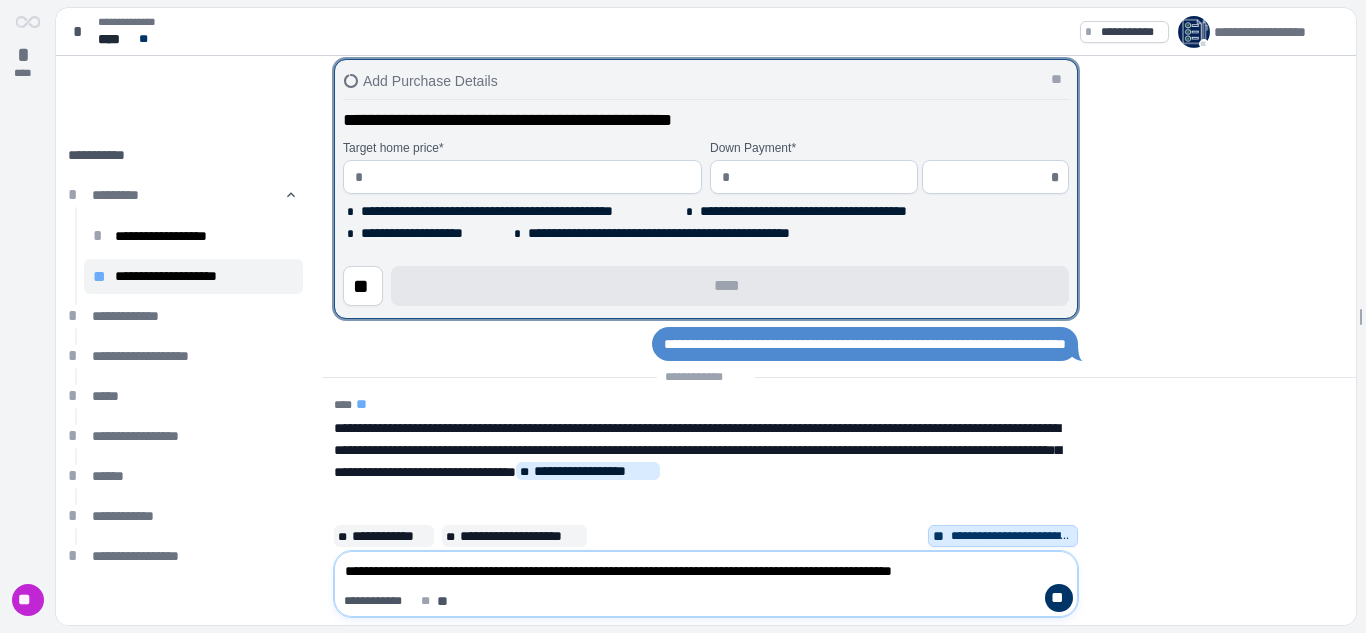 click on "**********" at bounding box center [706, 571] 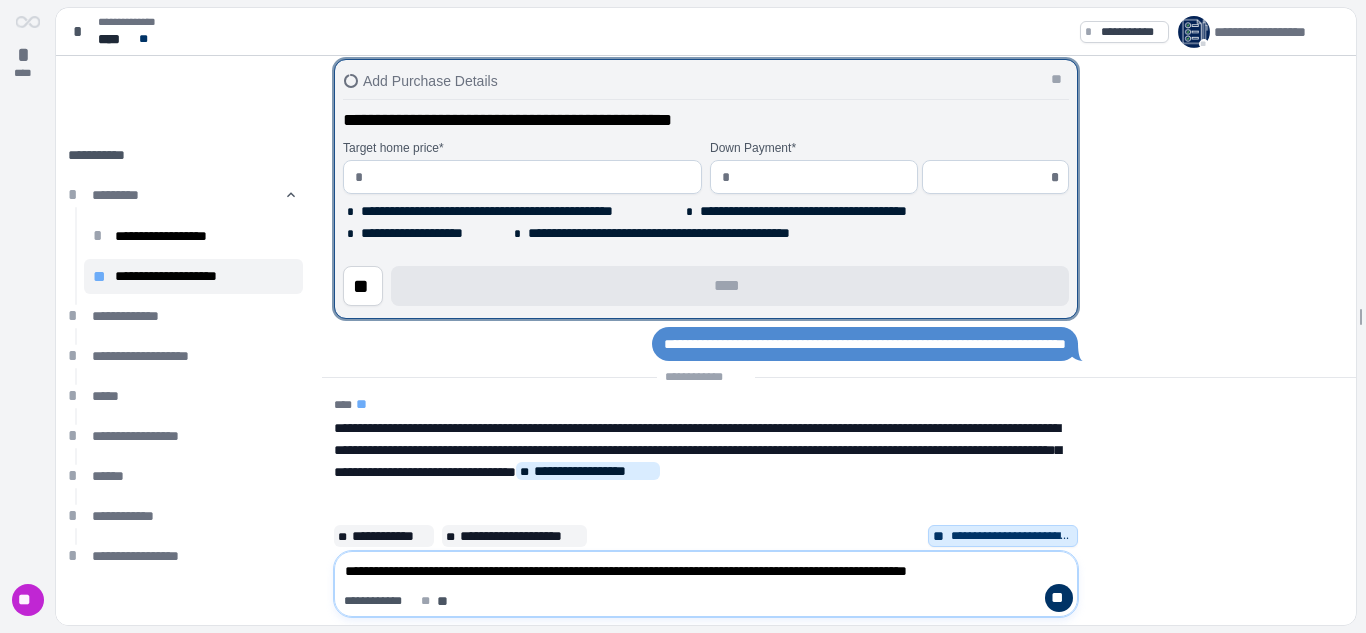click on "**********" at bounding box center (706, 571) 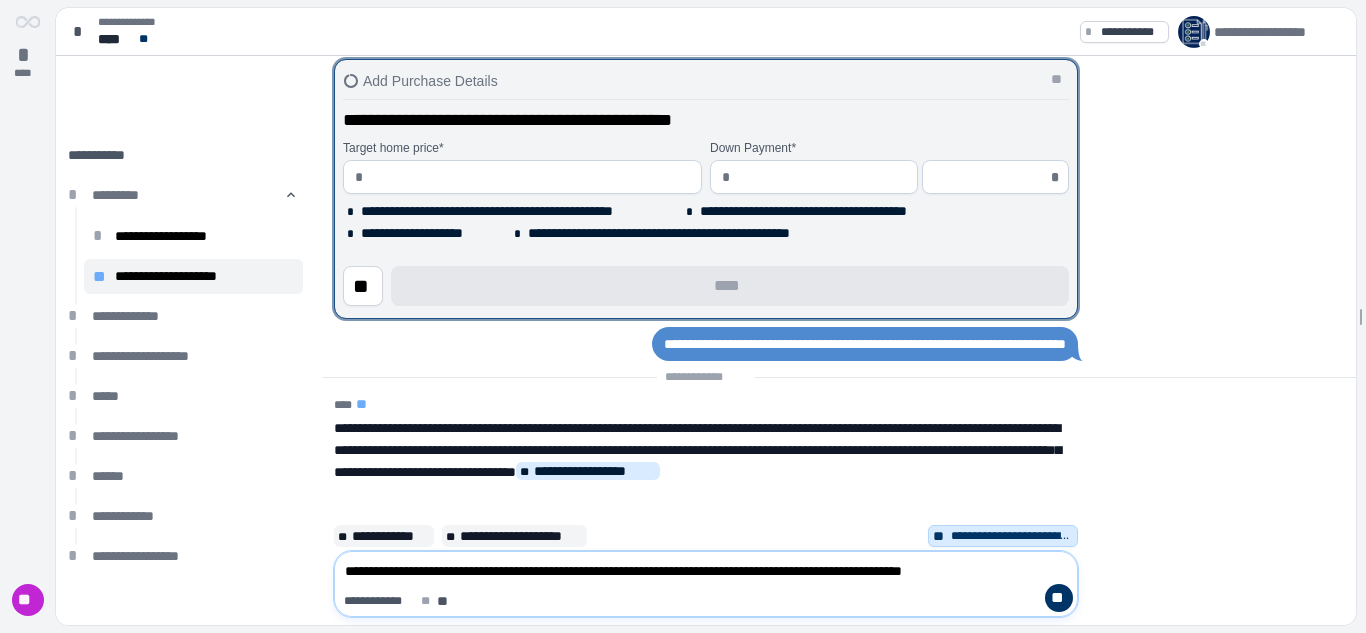 click on "**********" at bounding box center (706, 571) 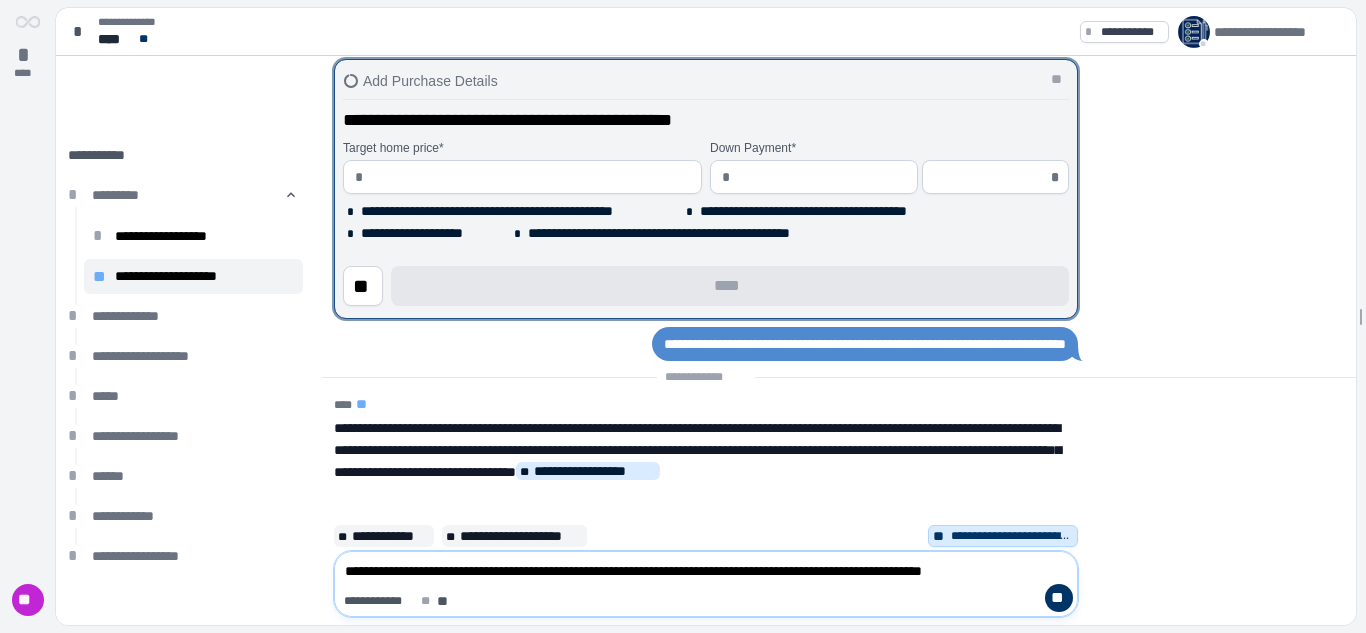 scroll, scrollTop: 0, scrollLeft: 0, axis: both 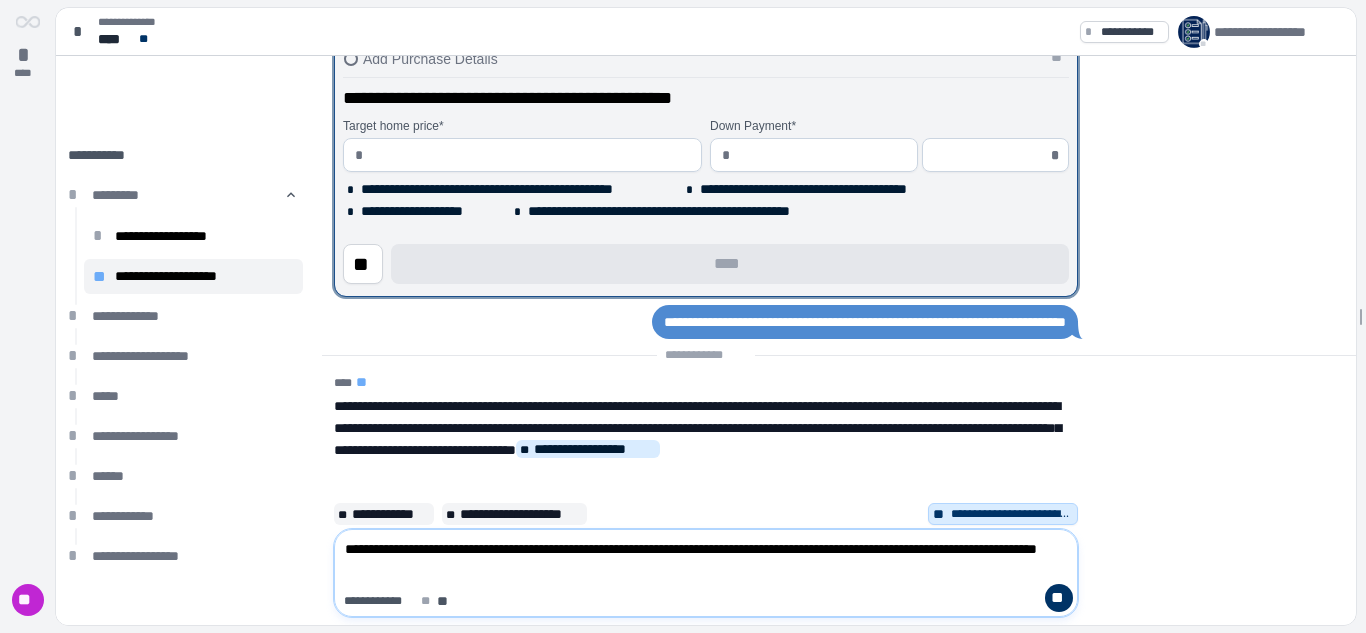 click on "**********" at bounding box center [706, 560] 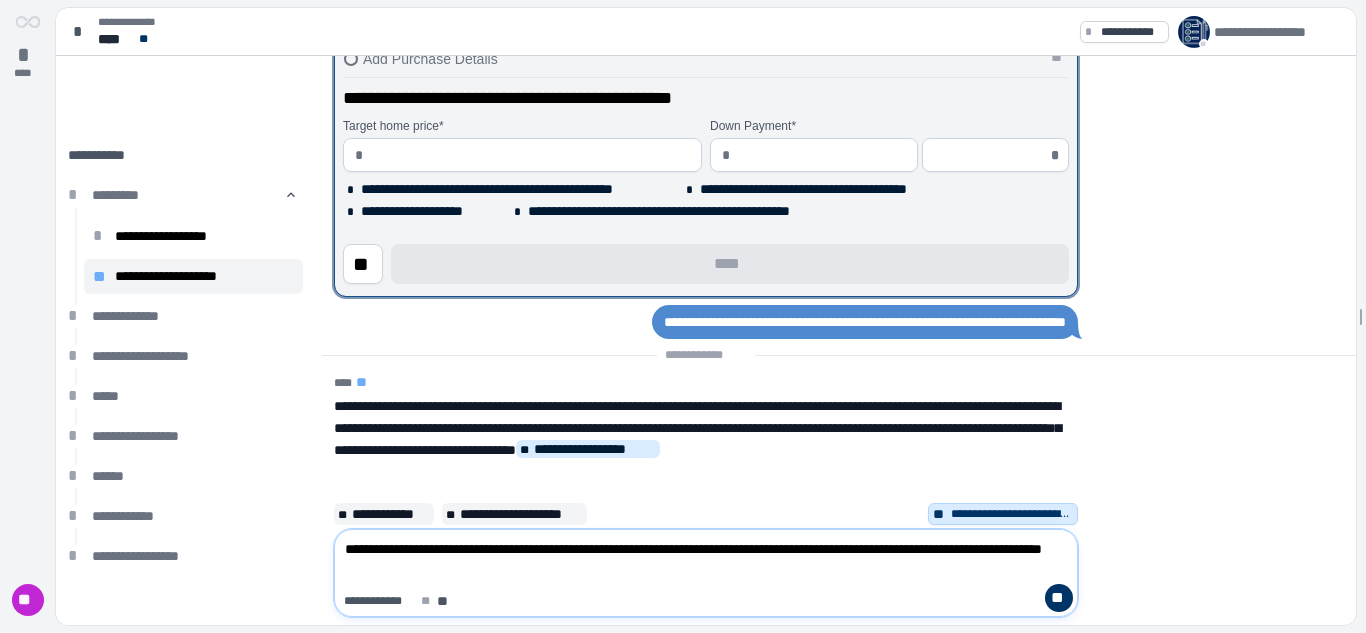 click on "**********" at bounding box center (706, 560) 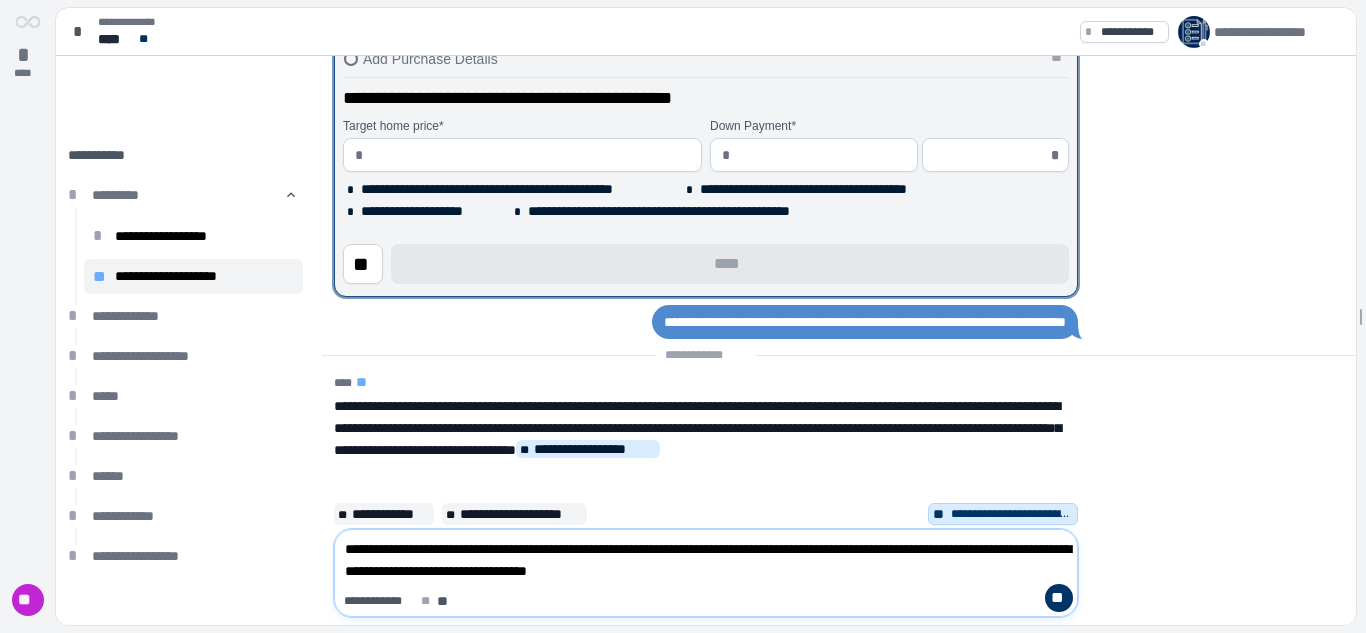 type on "**********" 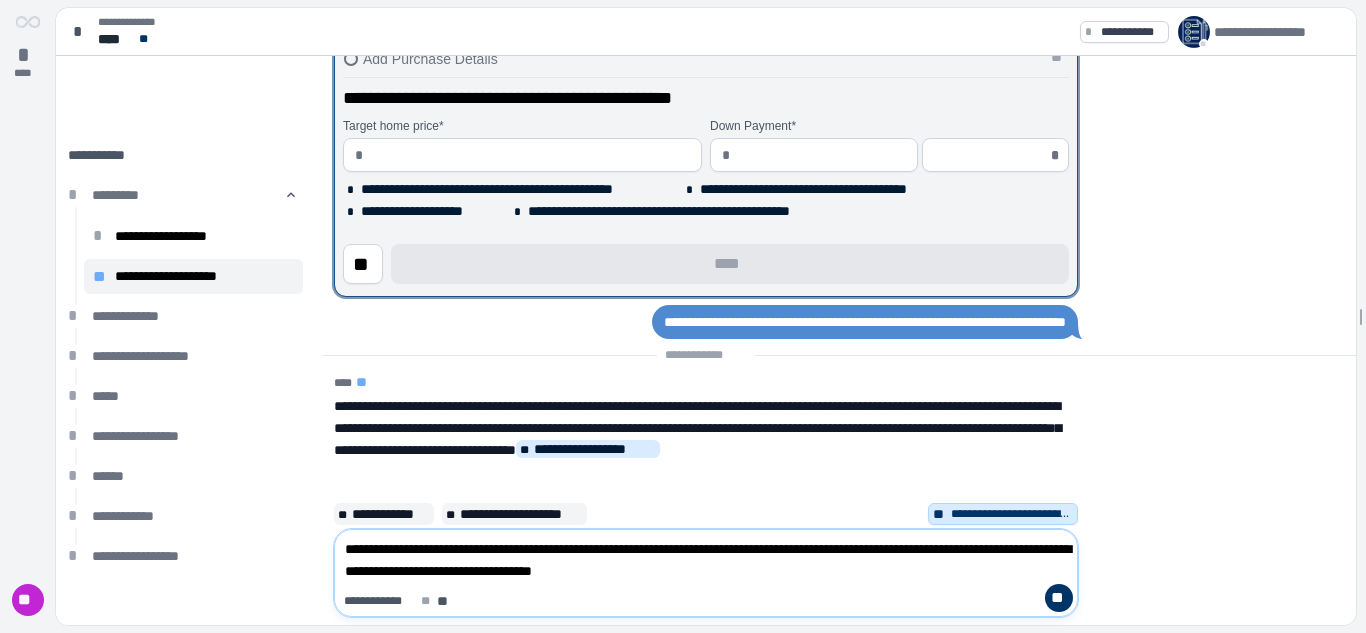 type 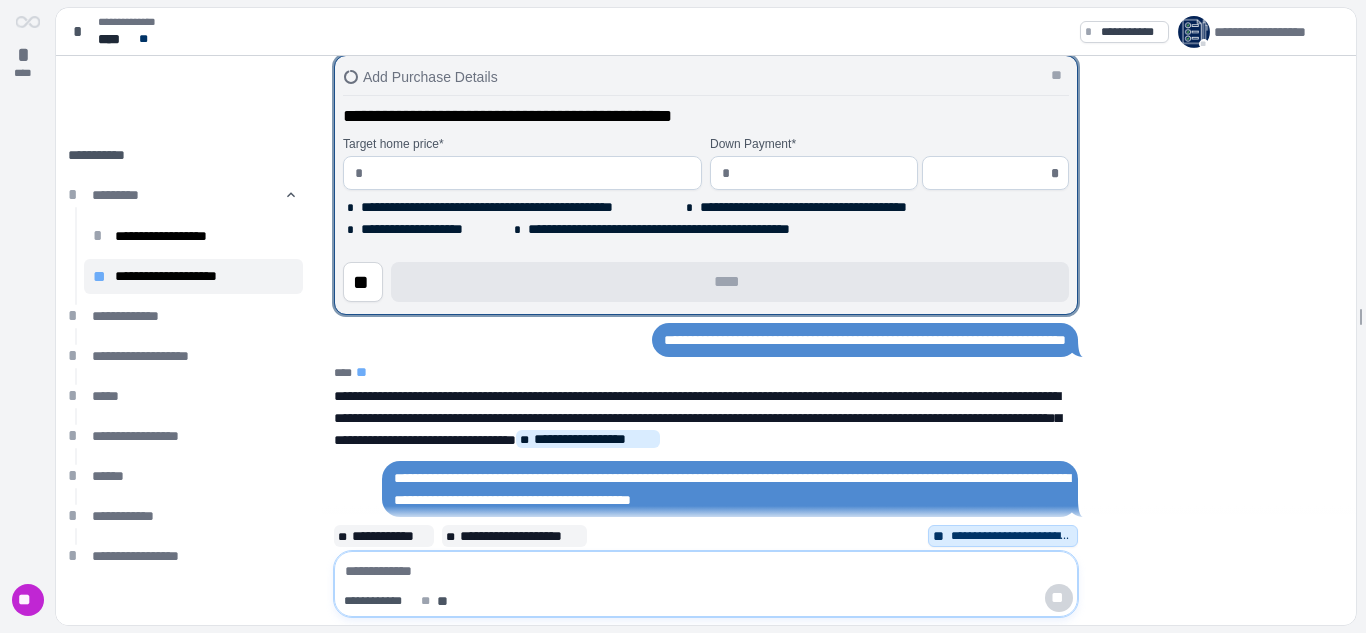 scroll, scrollTop: 121, scrollLeft: 0, axis: vertical 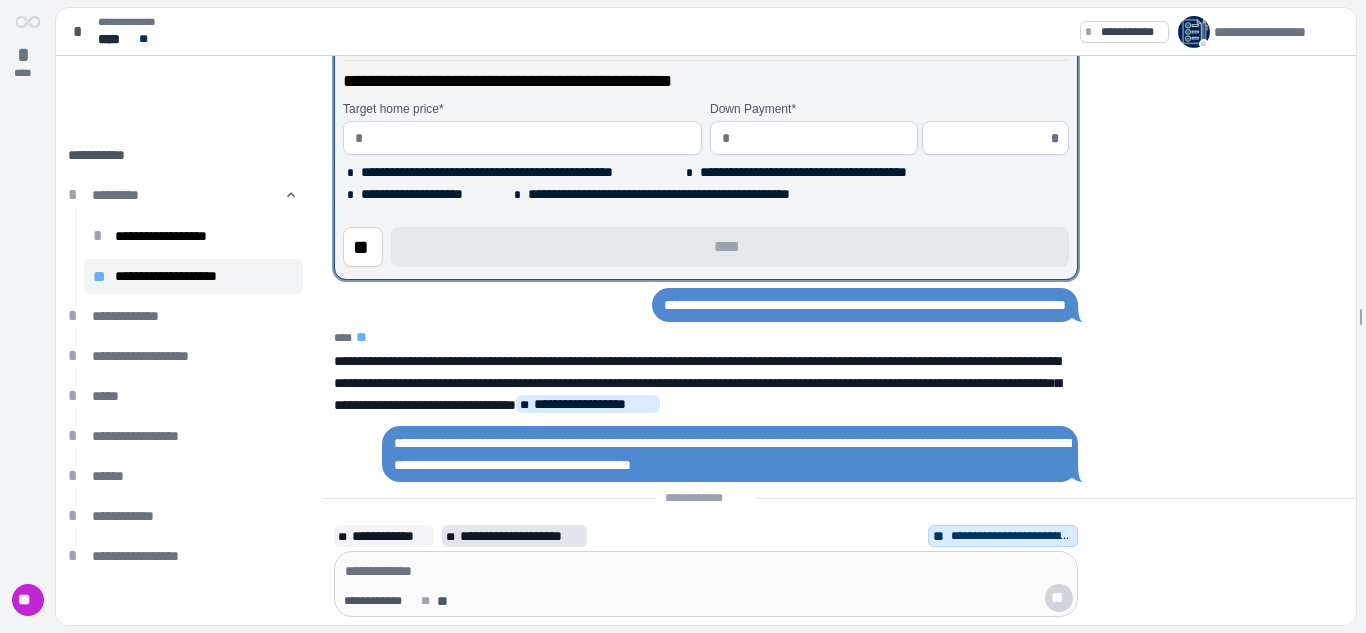 click on "**********" at bounding box center (521, 536) 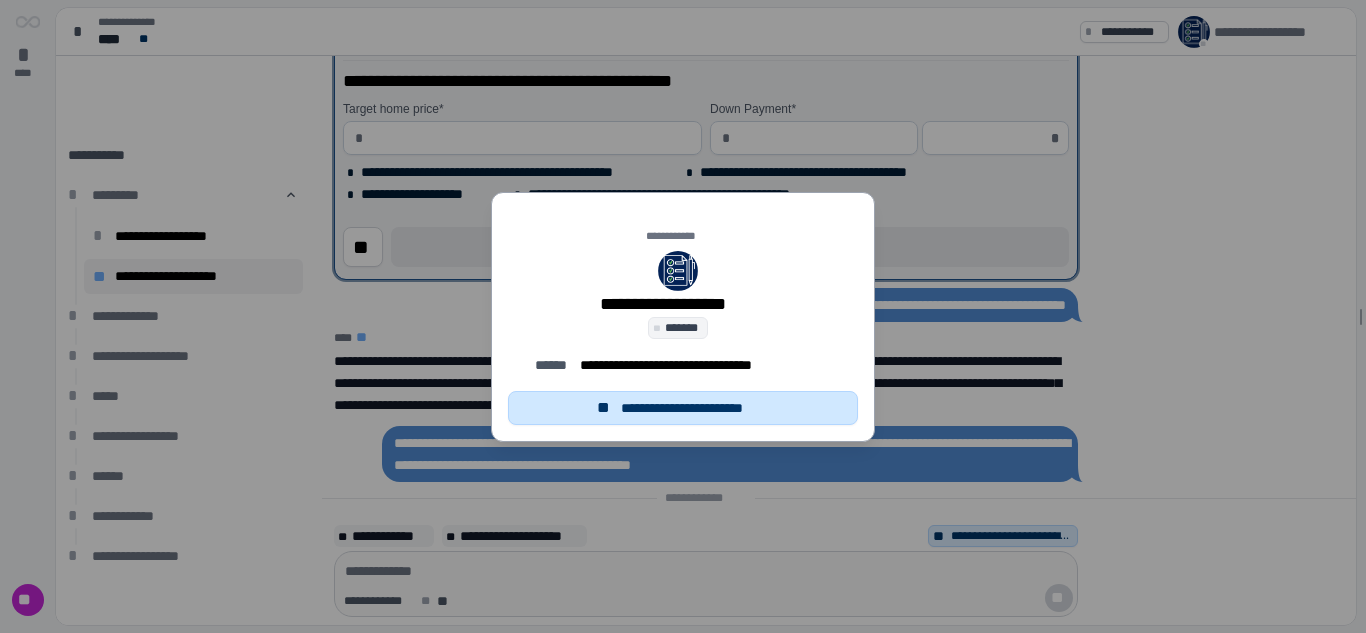 click on "**********" at bounding box center [695, 408] 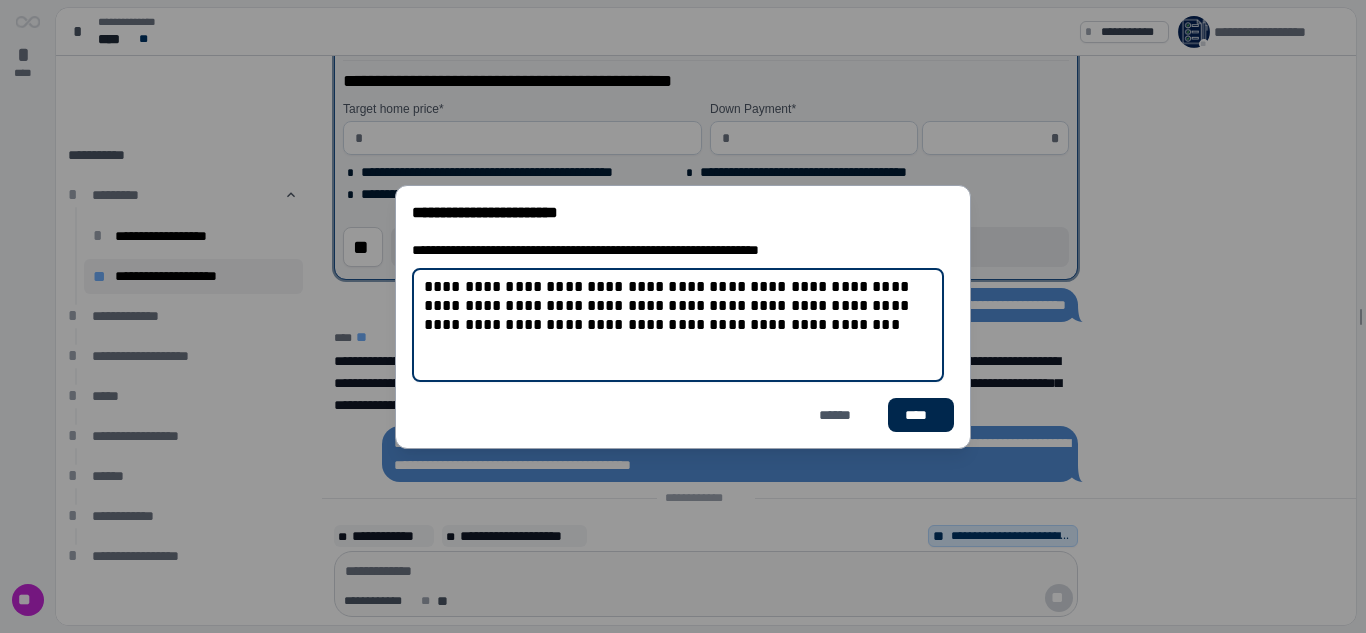 type on "**********" 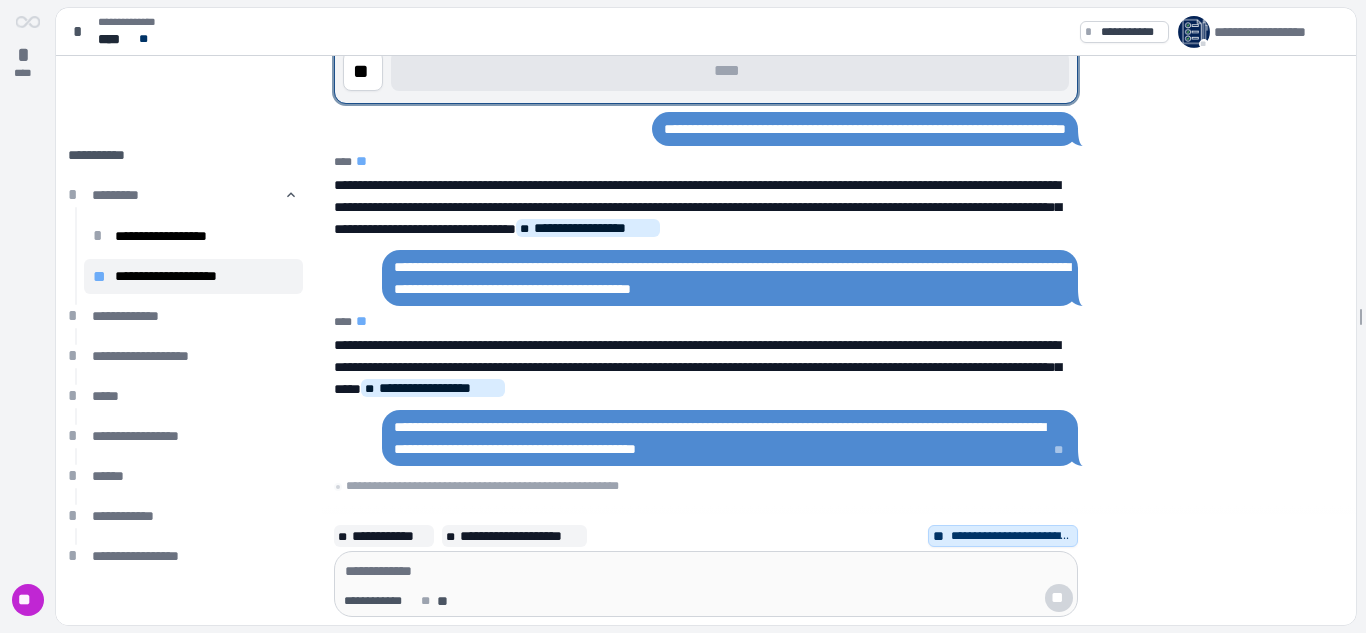 scroll, scrollTop: 0, scrollLeft: 0, axis: both 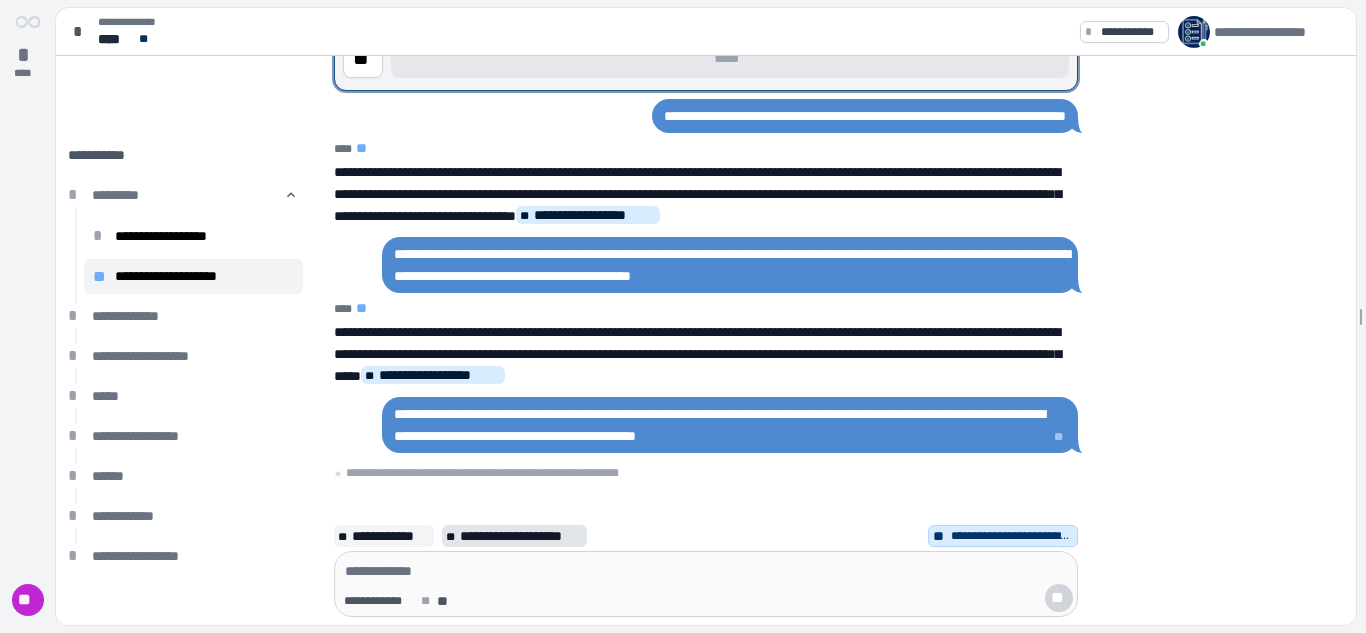click on "**********" at bounding box center (521, 536) 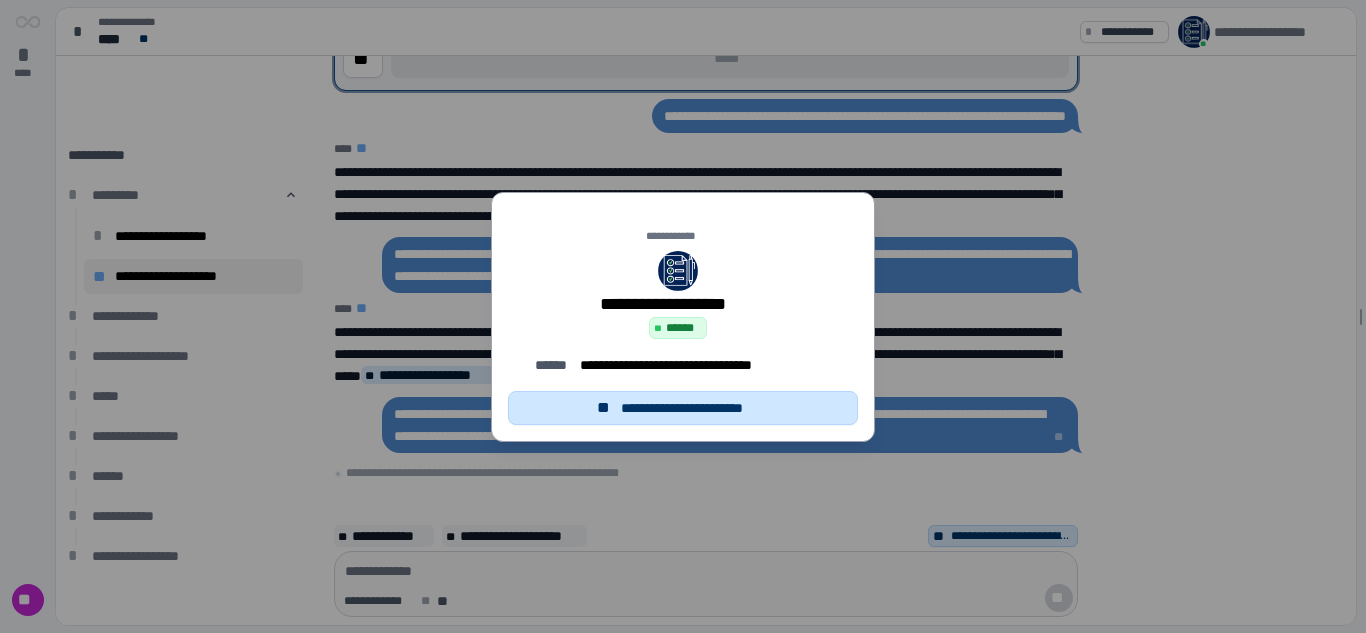 click on "**********" at bounding box center (695, 408) 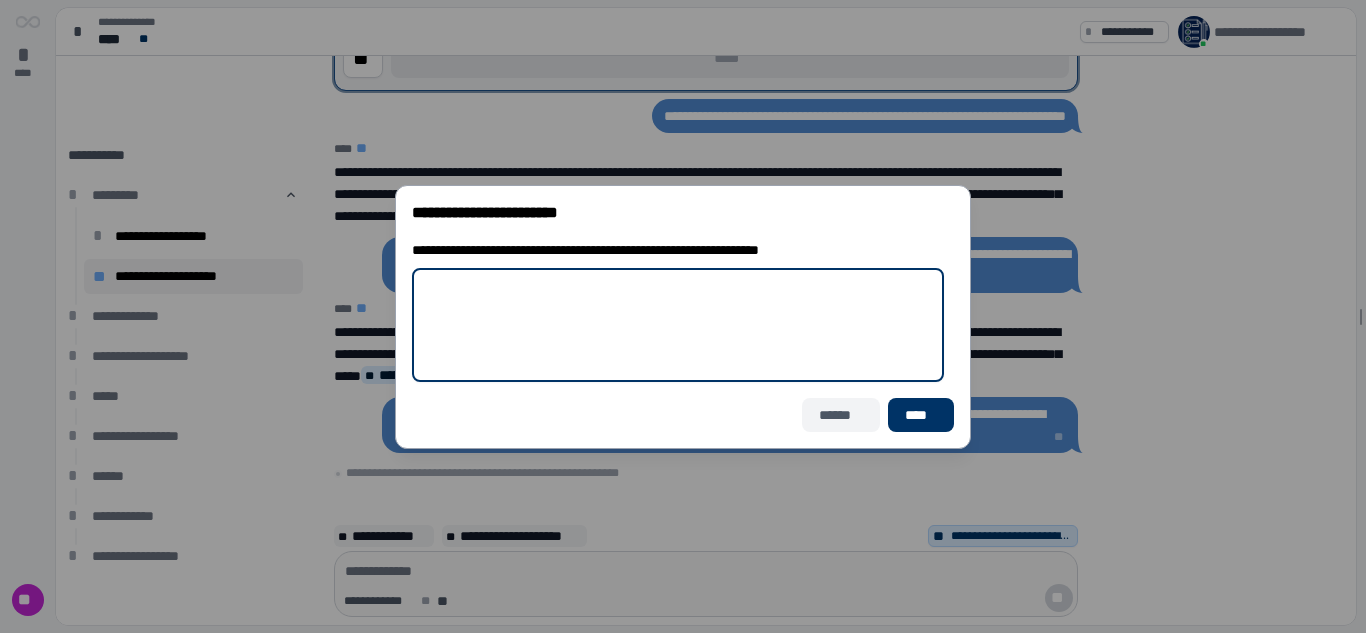click on "******" at bounding box center [841, 415] 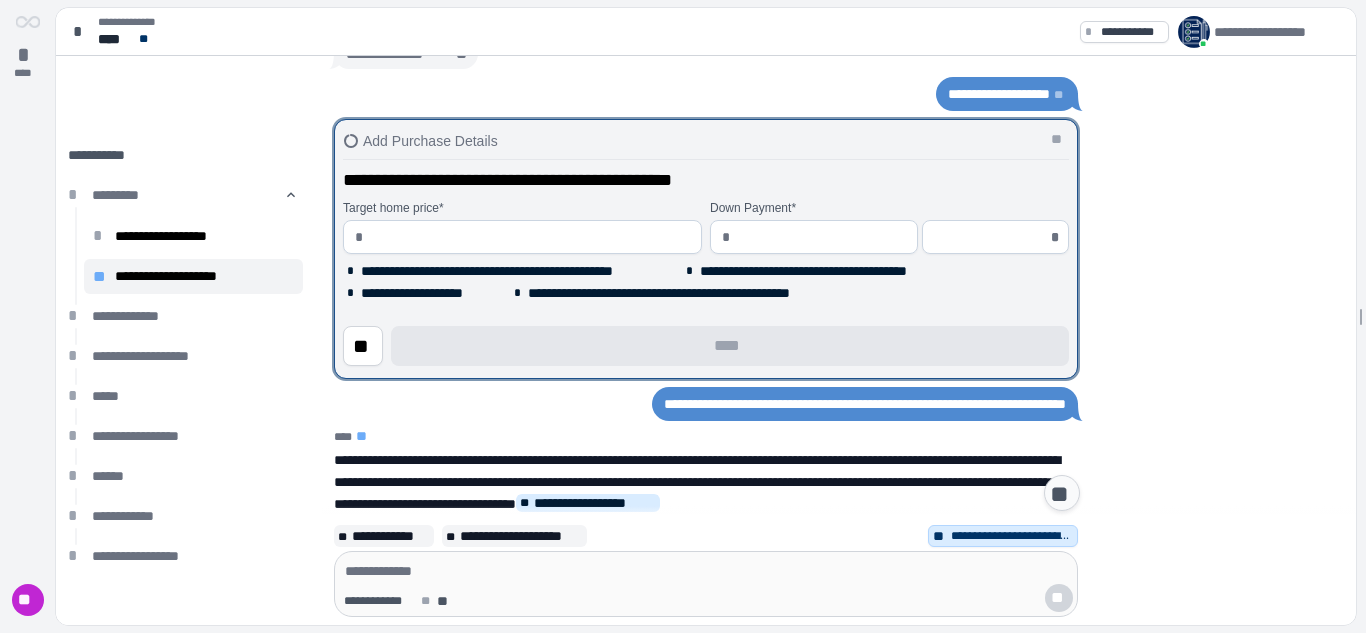 scroll, scrollTop: 289, scrollLeft: 0, axis: vertical 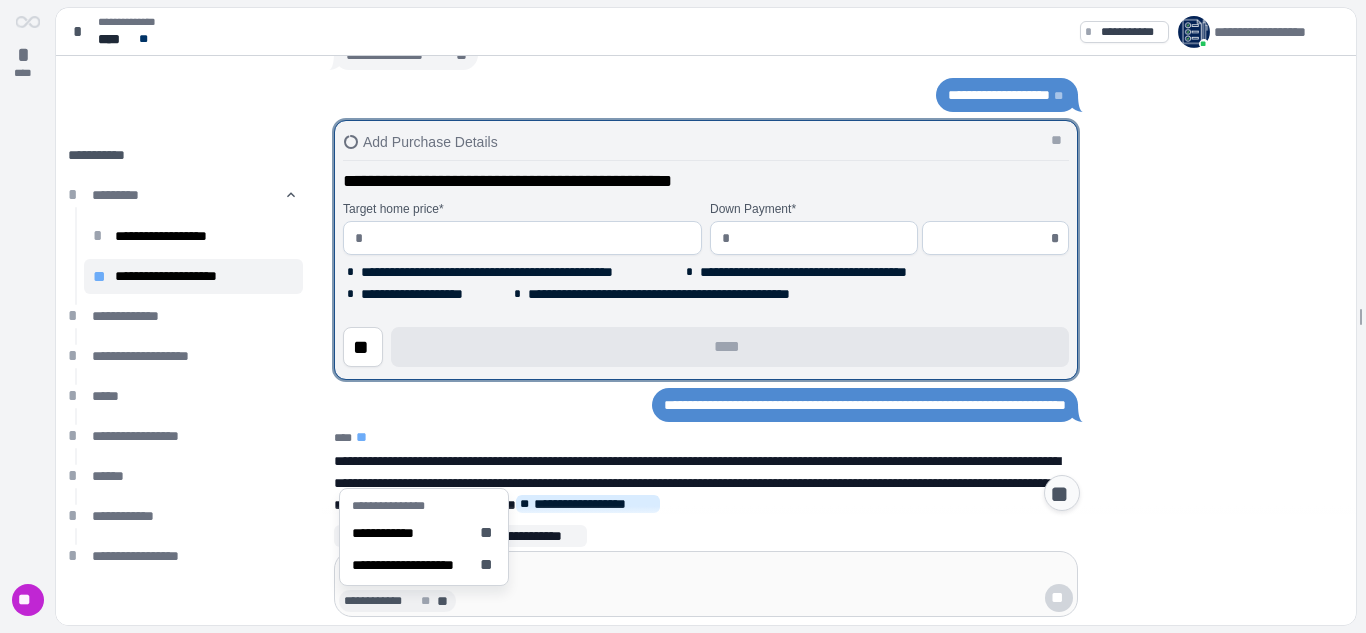 click on "**********" at bounding box center [706, 474] 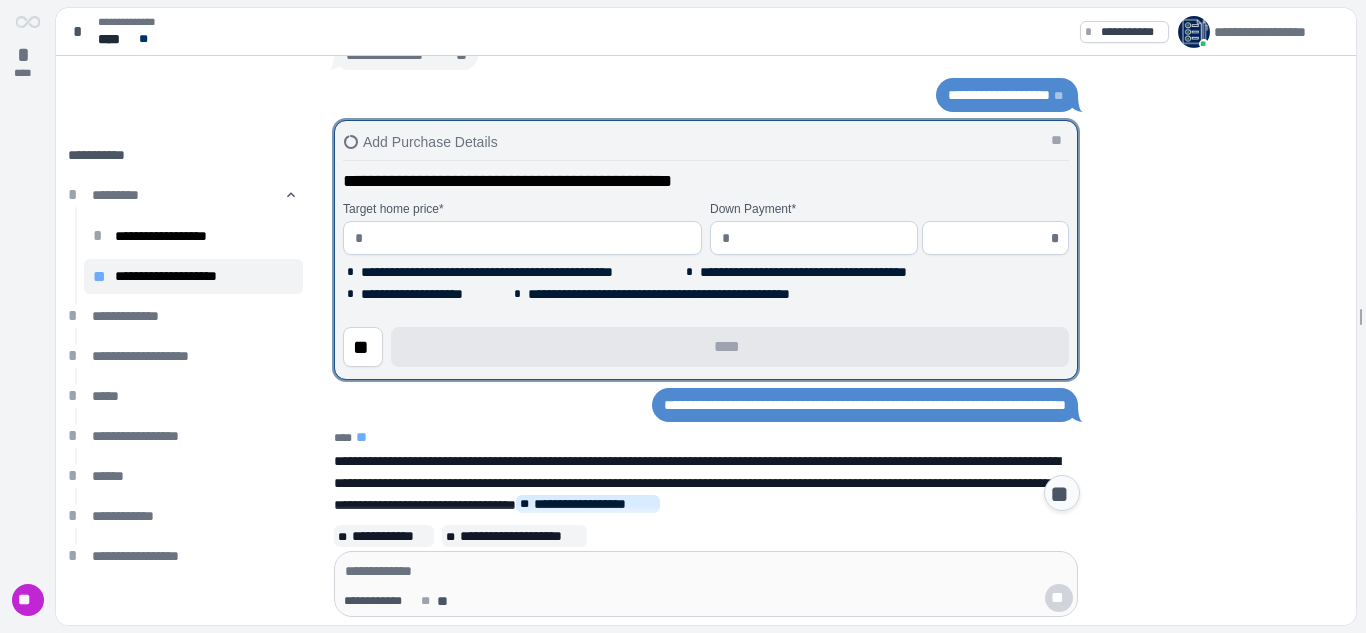type 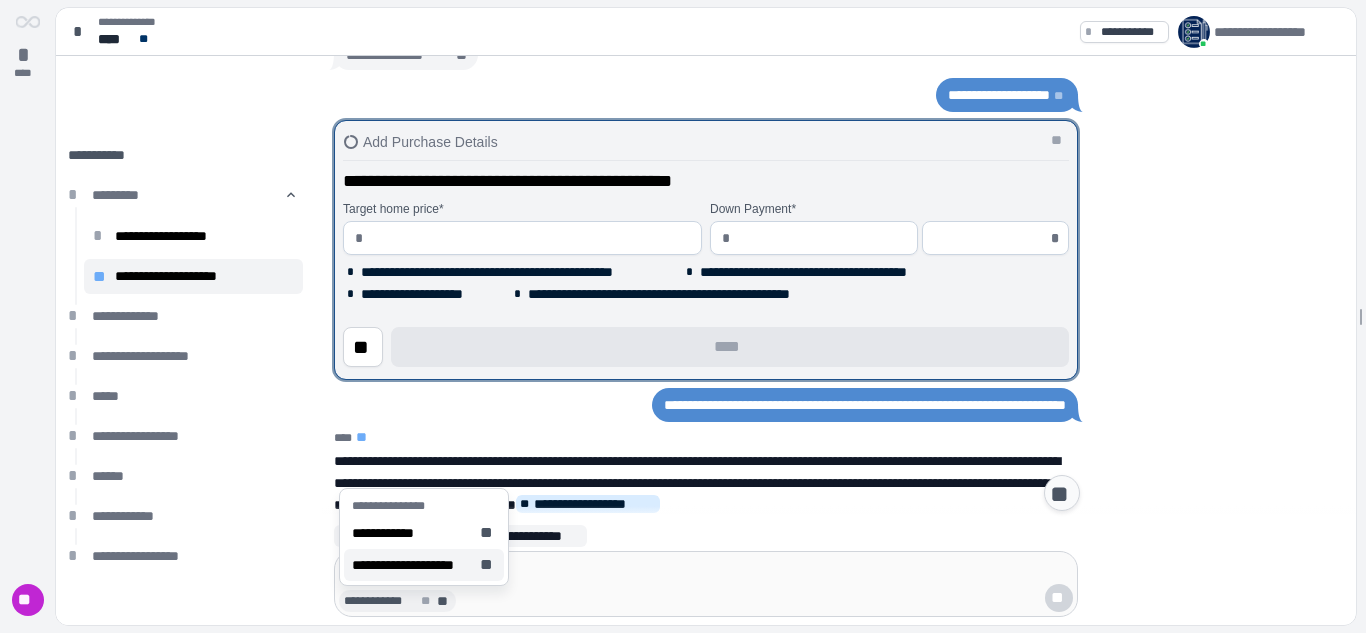 click on "**" at bounding box center (1062, 494) 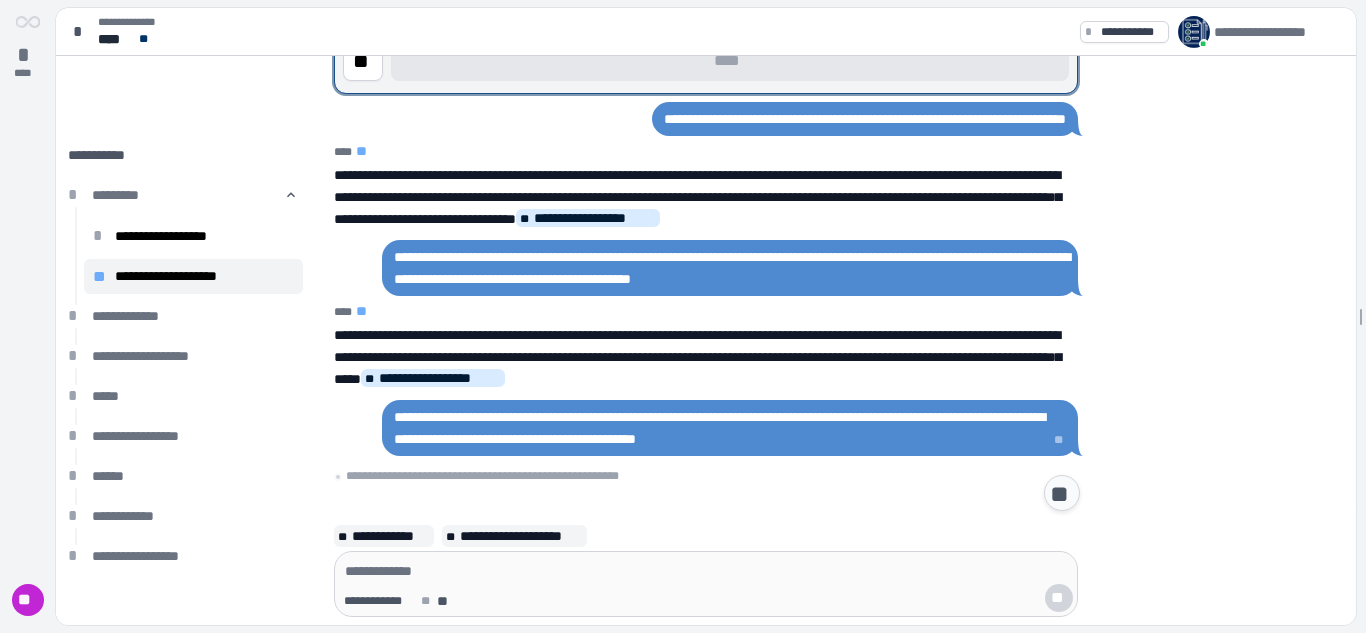 scroll, scrollTop: 0, scrollLeft: 0, axis: both 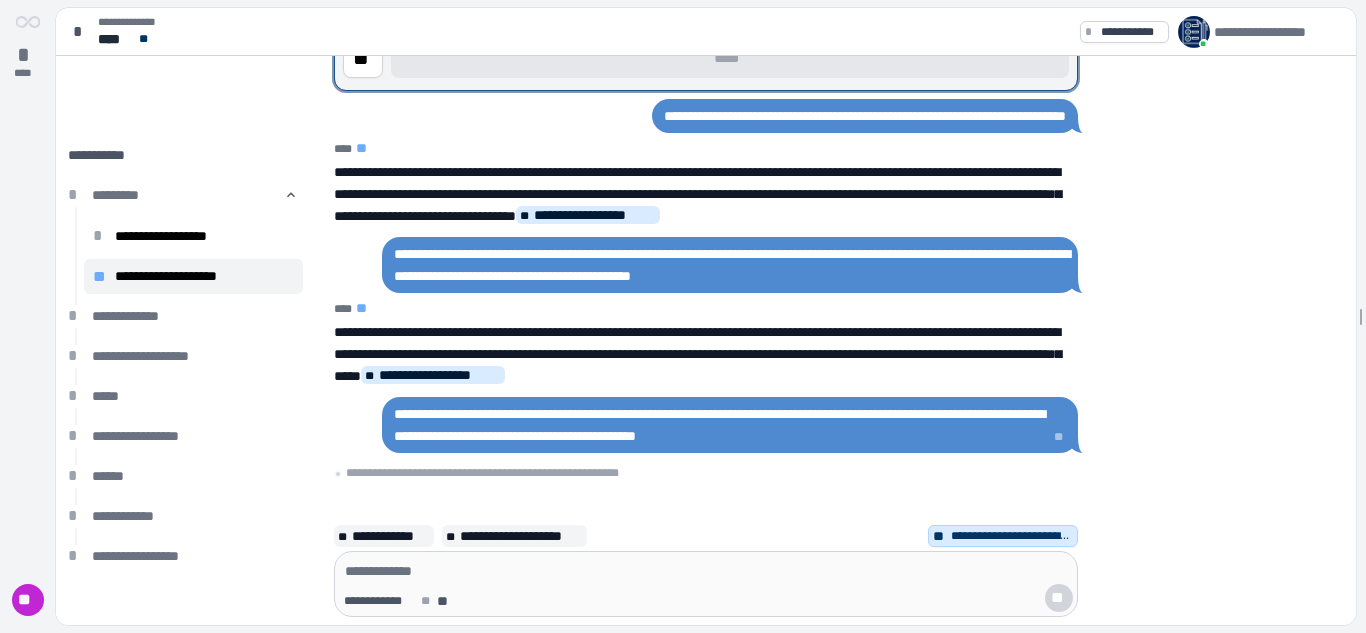 click on "**********" at bounding box center (706, -31) 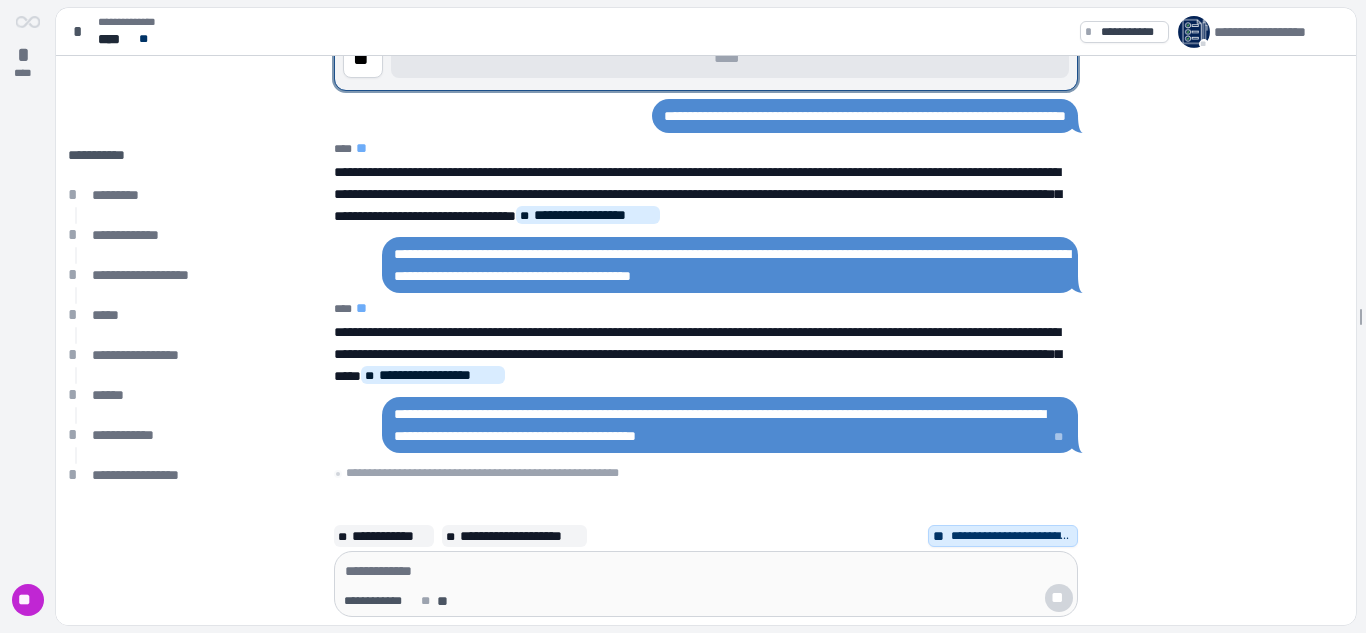 scroll, scrollTop: 0, scrollLeft: 0, axis: both 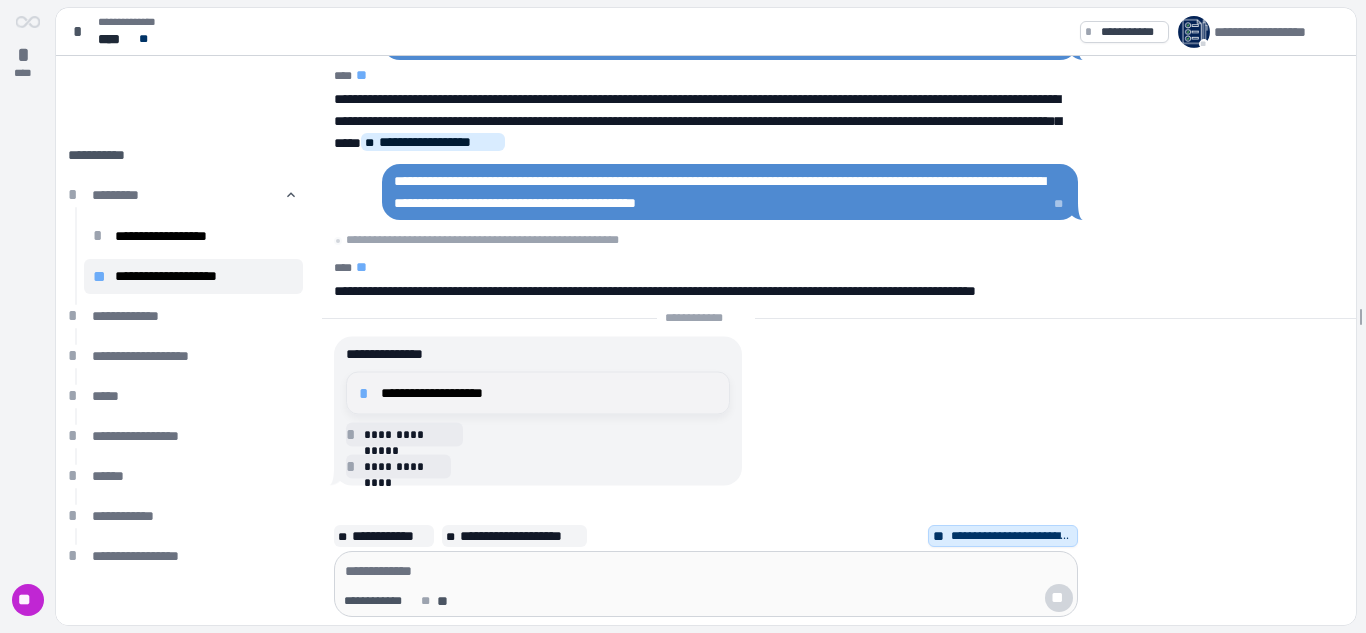click on "*" at bounding box center [367, 393] 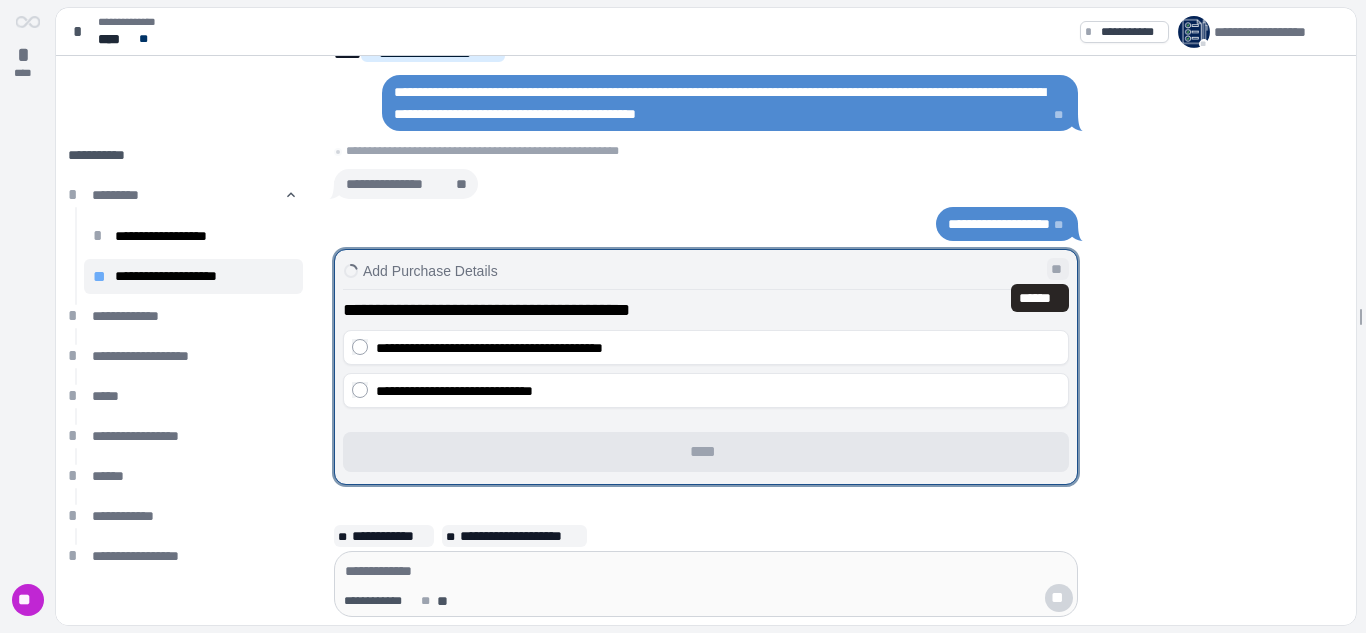 click on "**" at bounding box center (1058, 269) 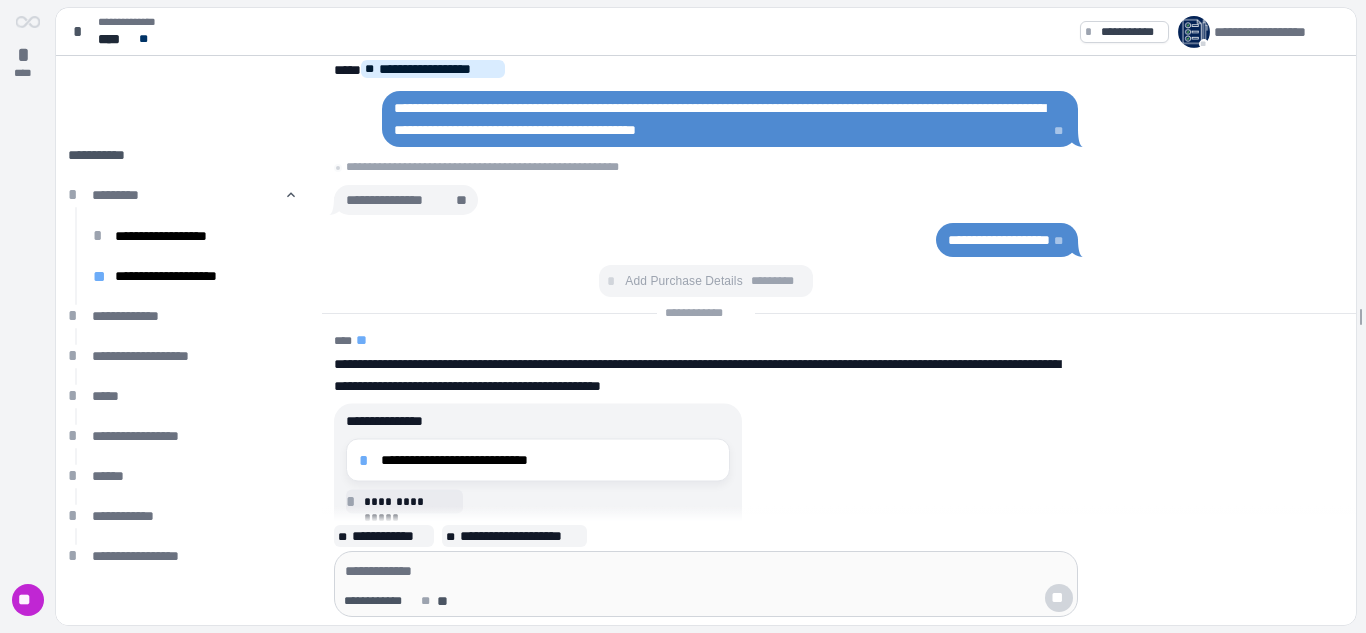 scroll, scrollTop: 69, scrollLeft: 0, axis: vertical 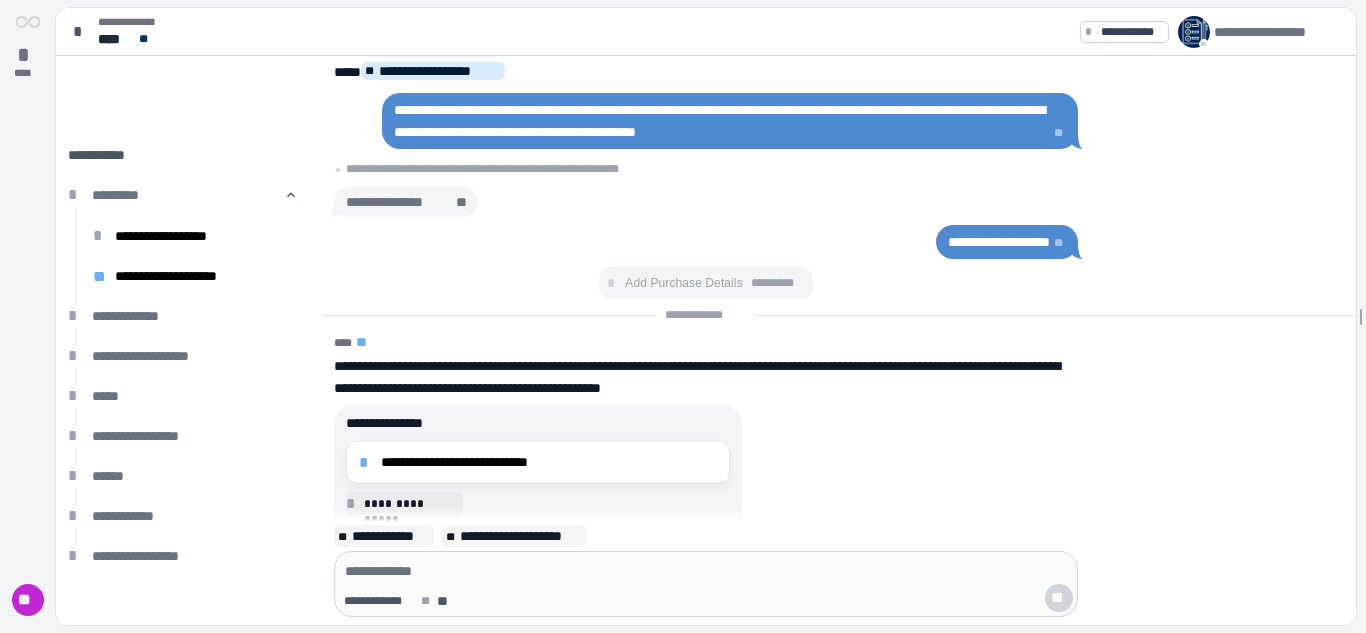 click at bounding box center [706, 571] 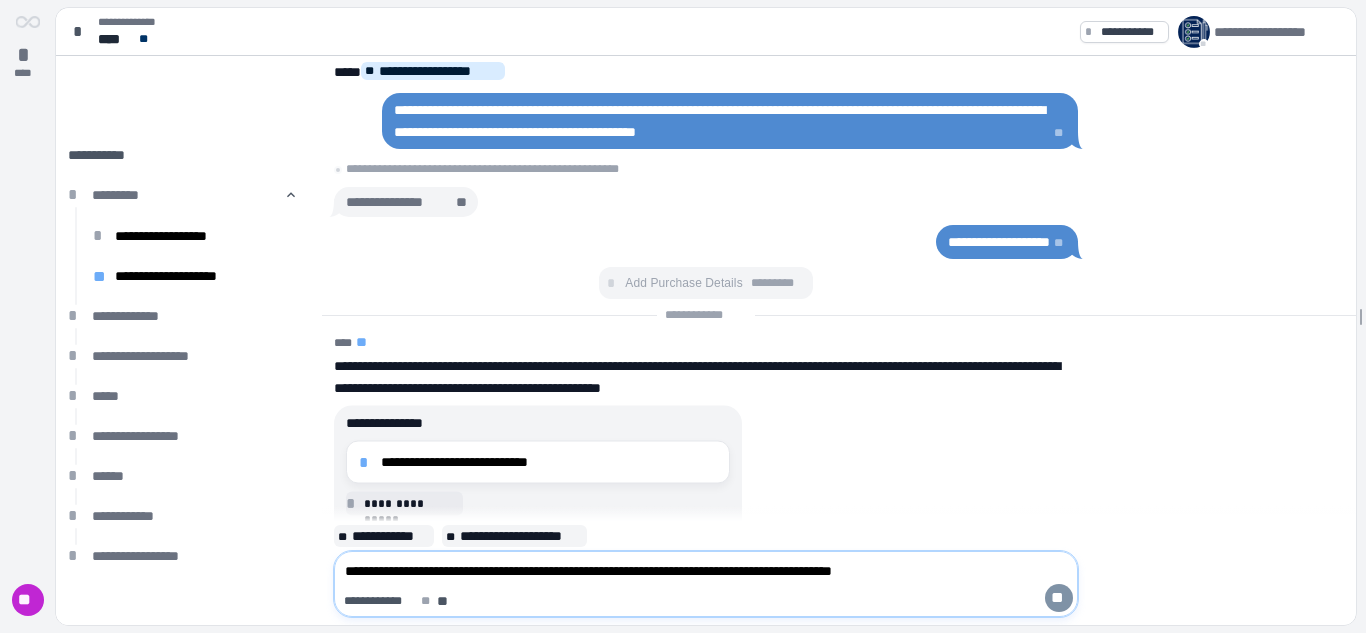 type on "**********" 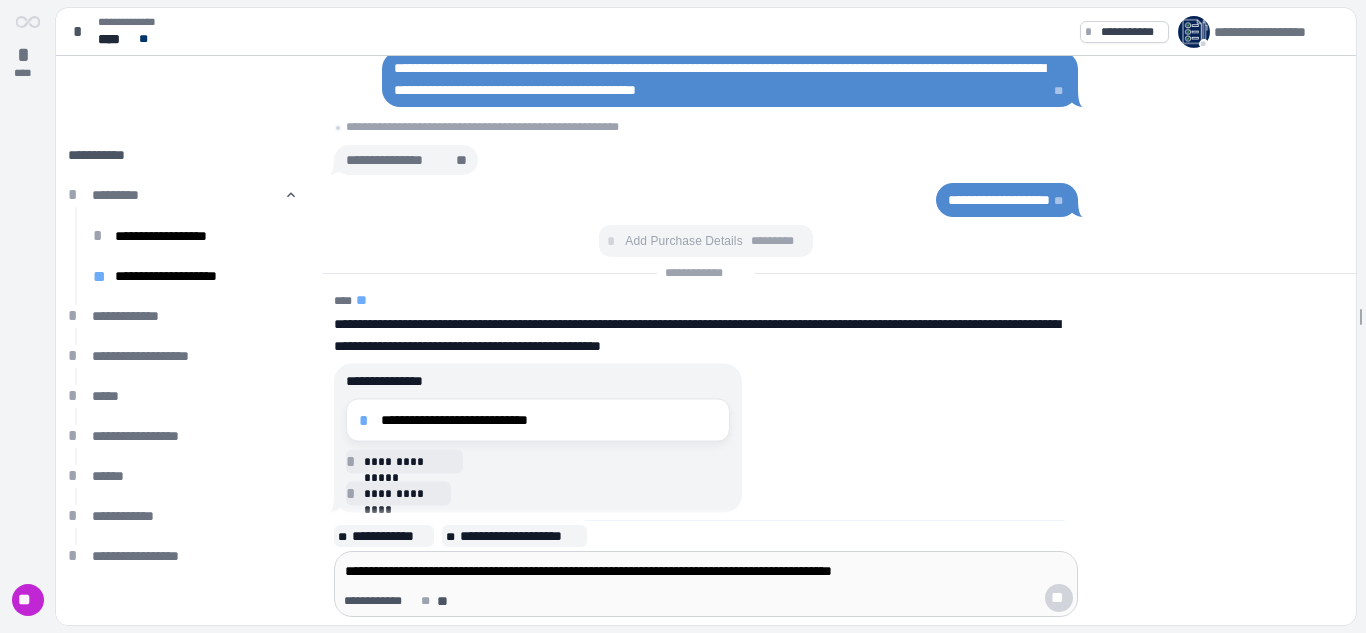 scroll, scrollTop: 0, scrollLeft: 0, axis: both 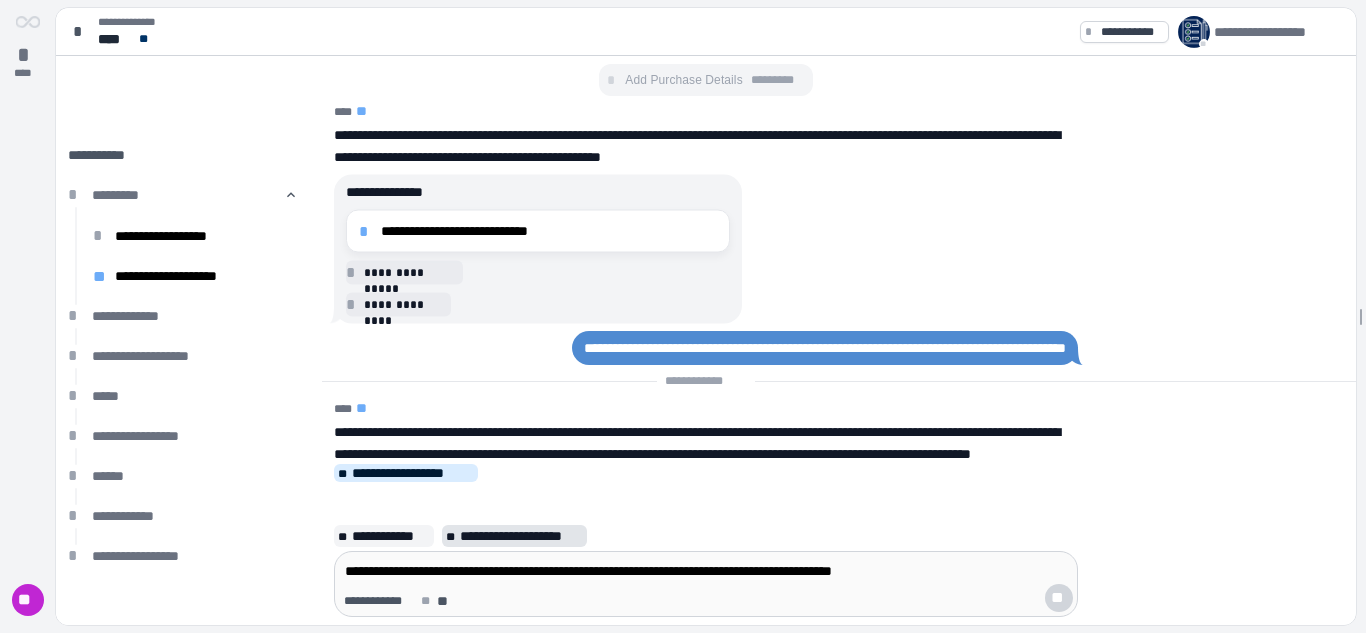 click on "**********" at bounding box center (521, 536) 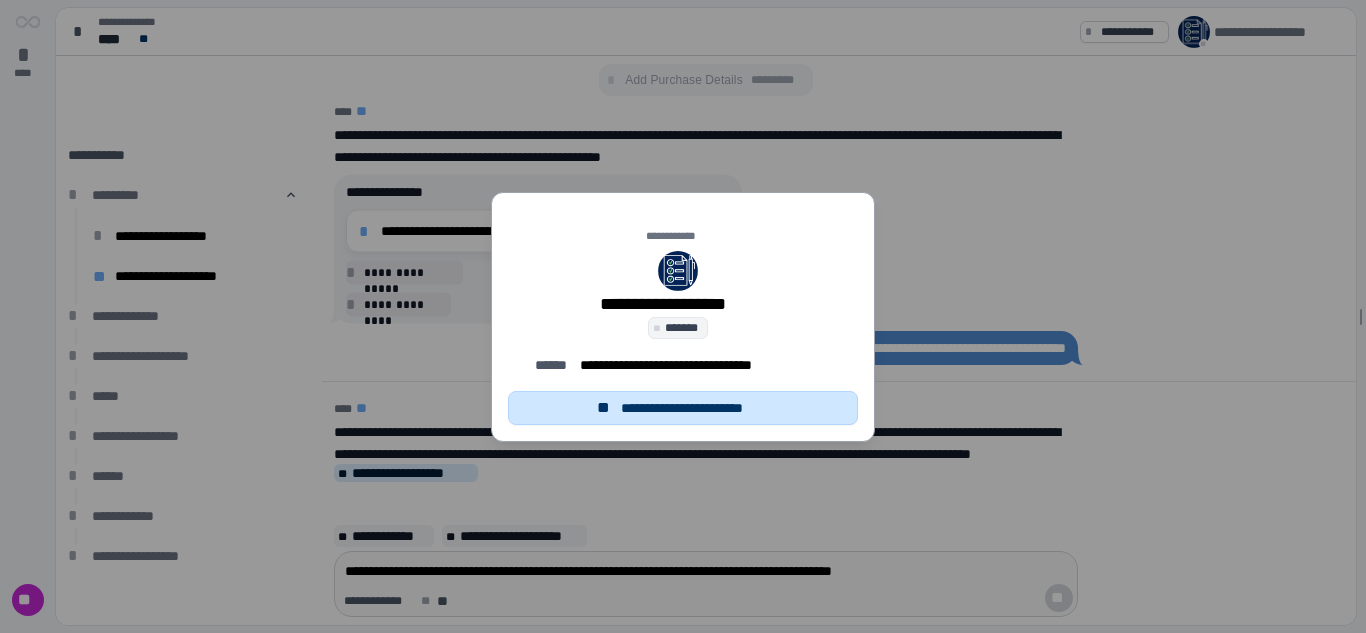 click on "**********" at bounding box center (695, 408) 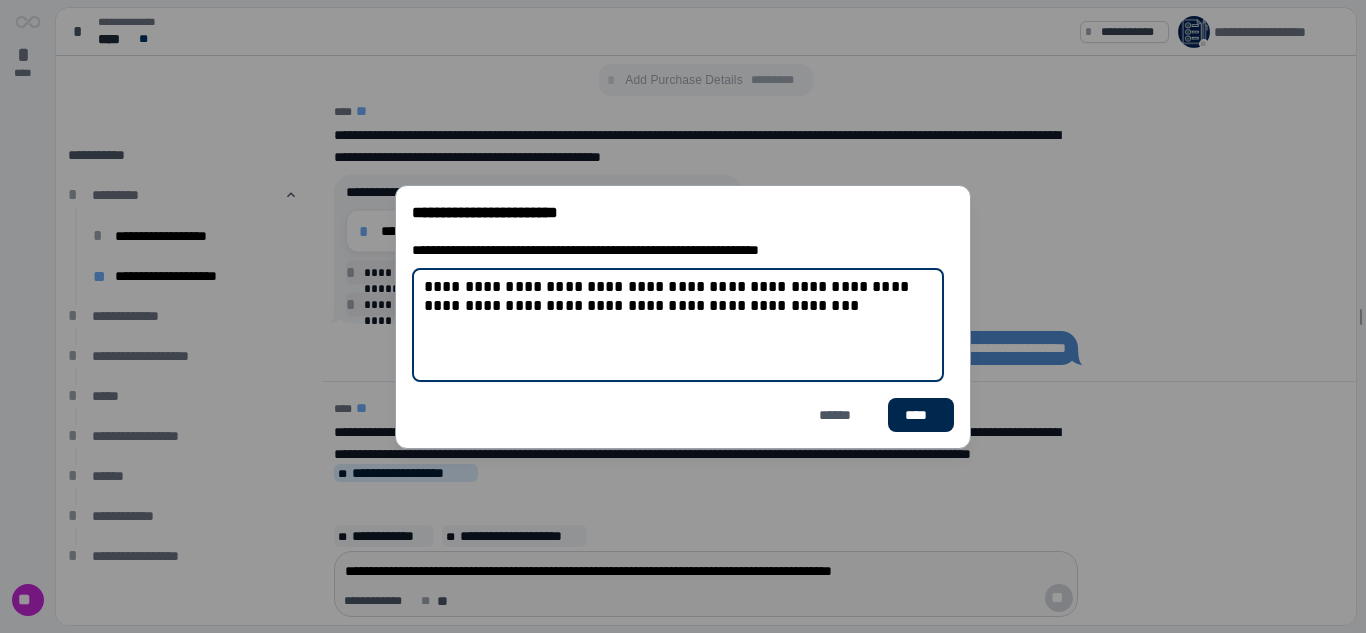 type on "**********" 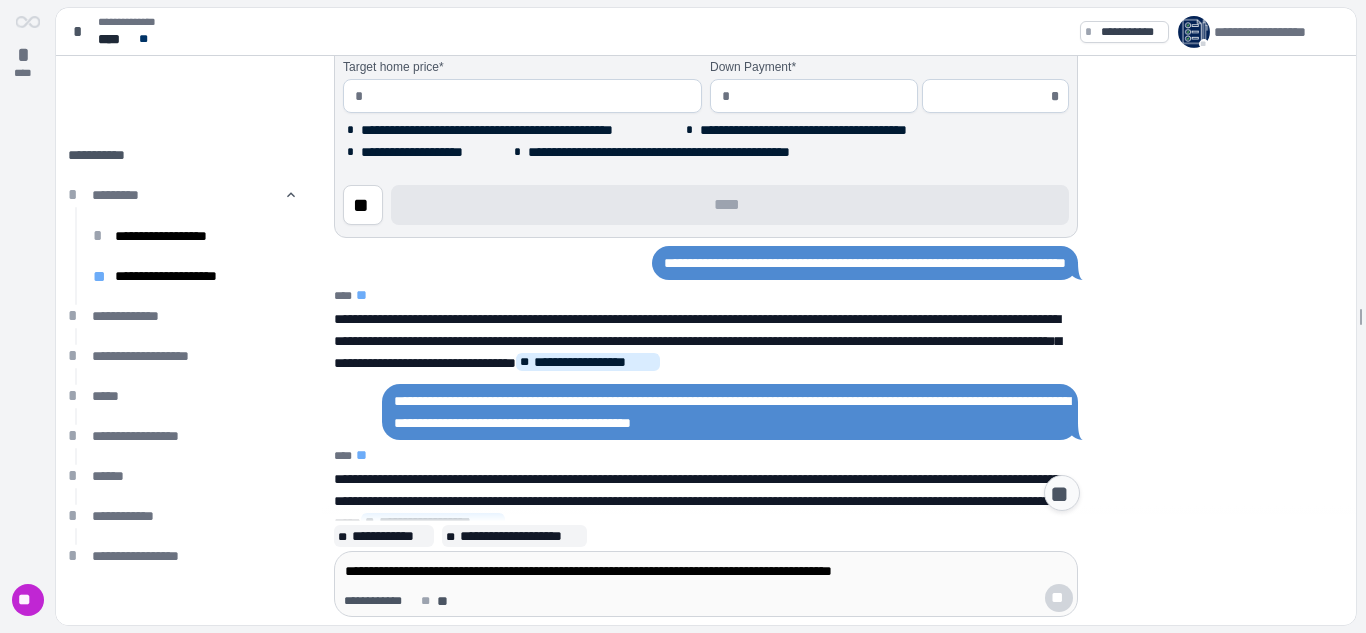 scroll, scrollTop: 708, scrollLeft: 0, axis: vertical 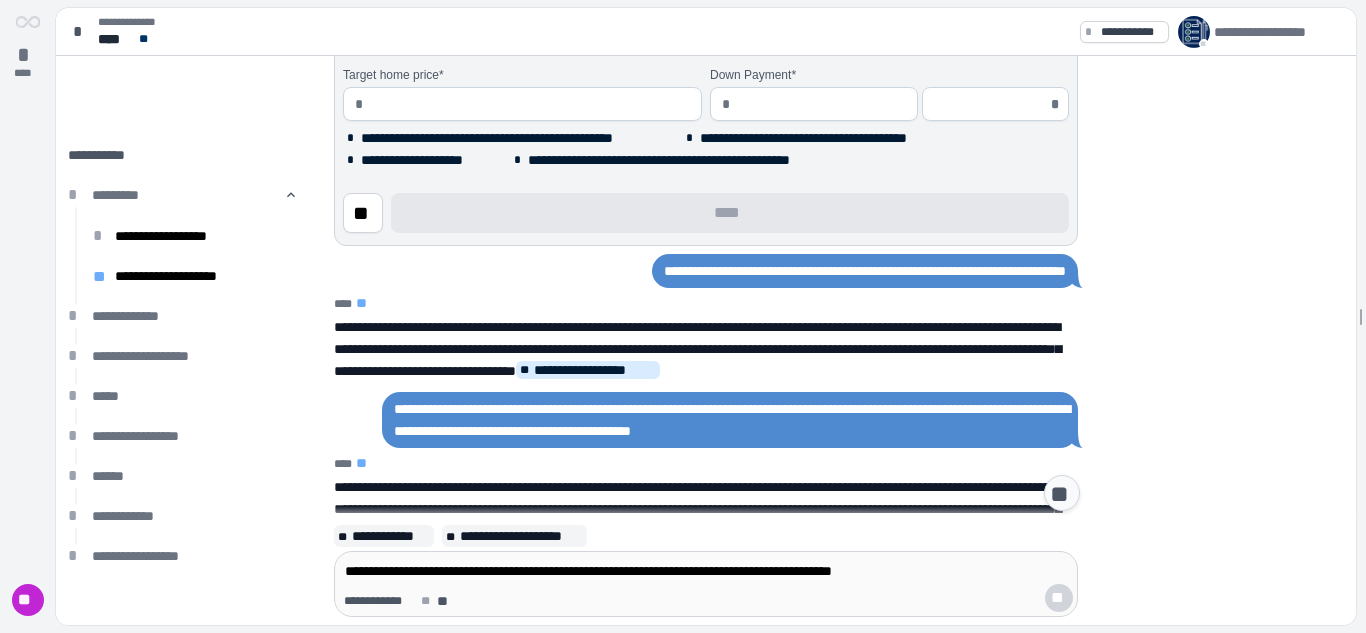 click on "**" at bounding box center (1062, 493) 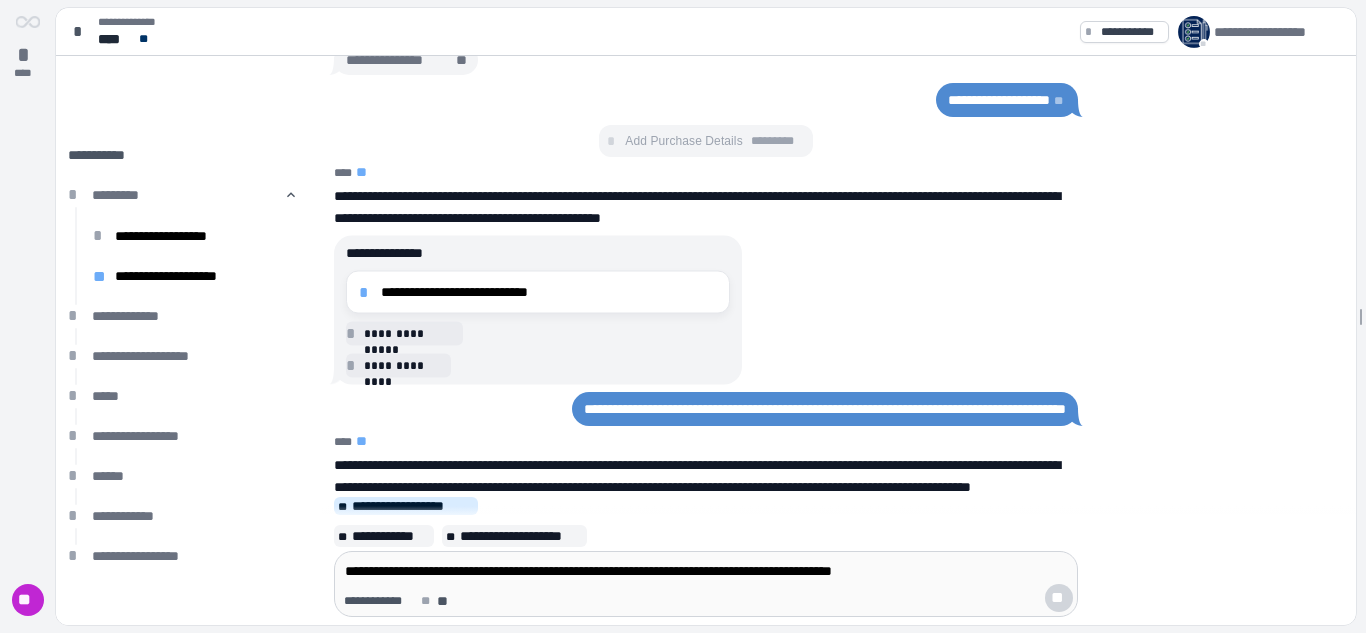 scroll, scrollTop: 0, scrollLeft: 0, axis: both 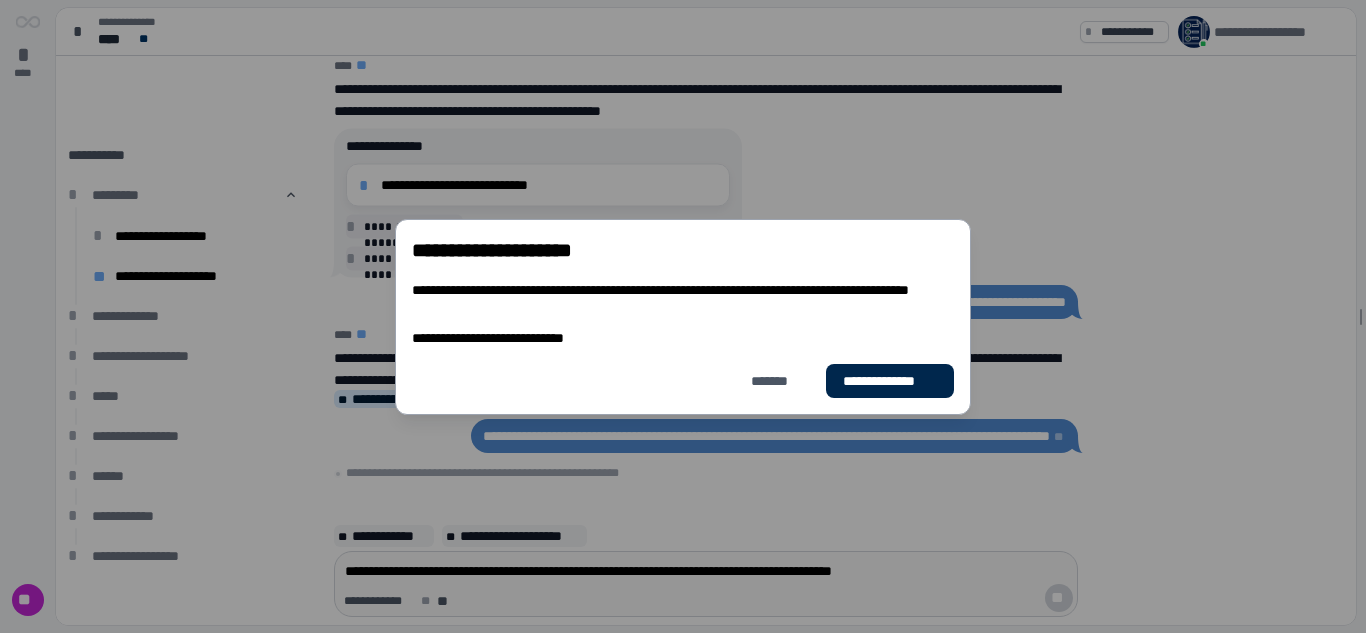 click on "**********" at bounding box center (890, 381) 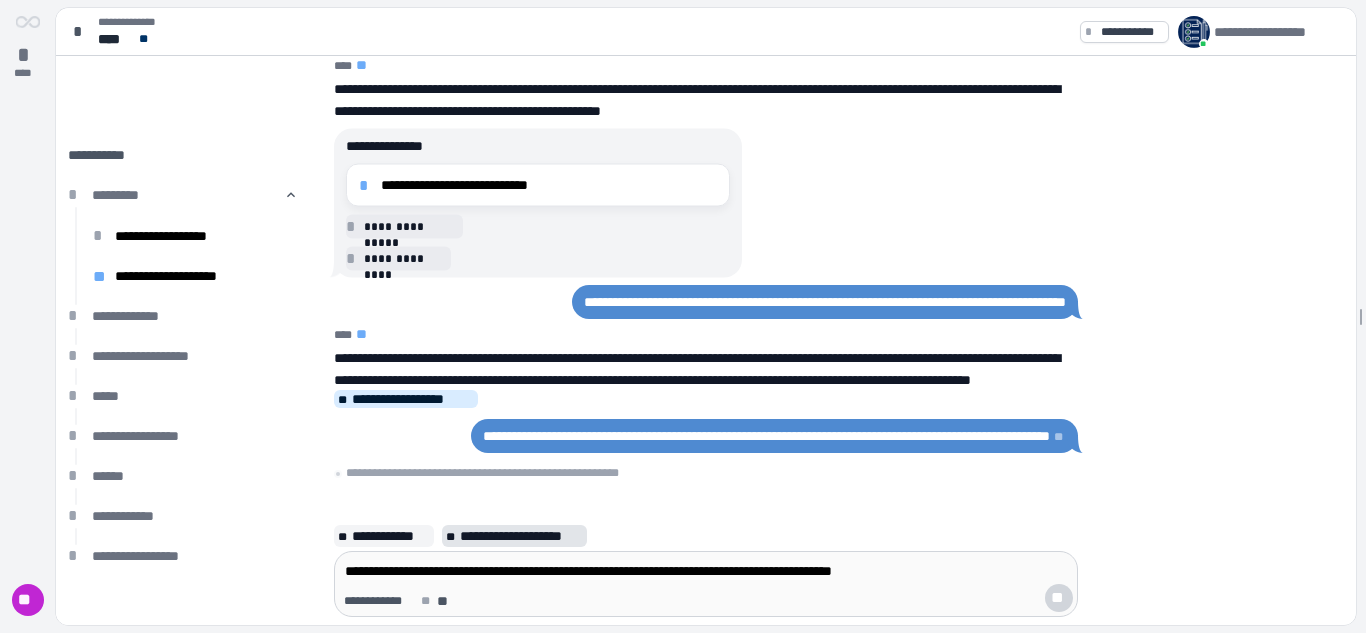 click on "**********" at bounding box center (521, 536) 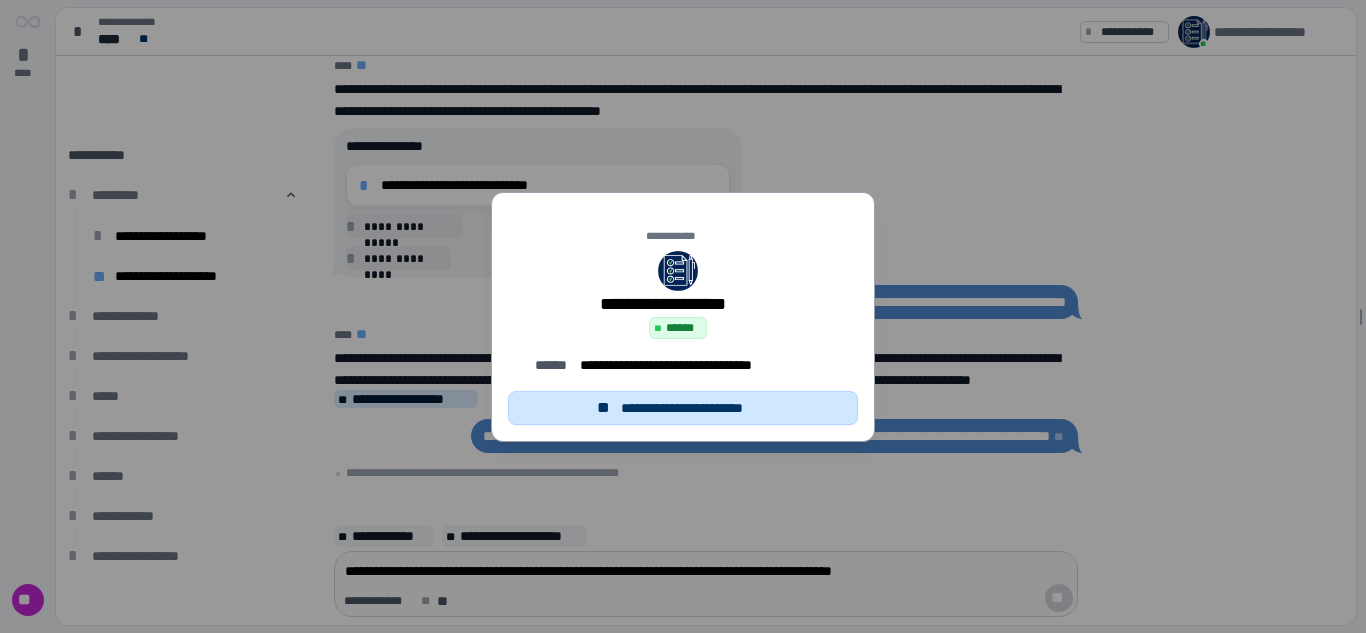 click on "**********" at bounding box center (695, 408) 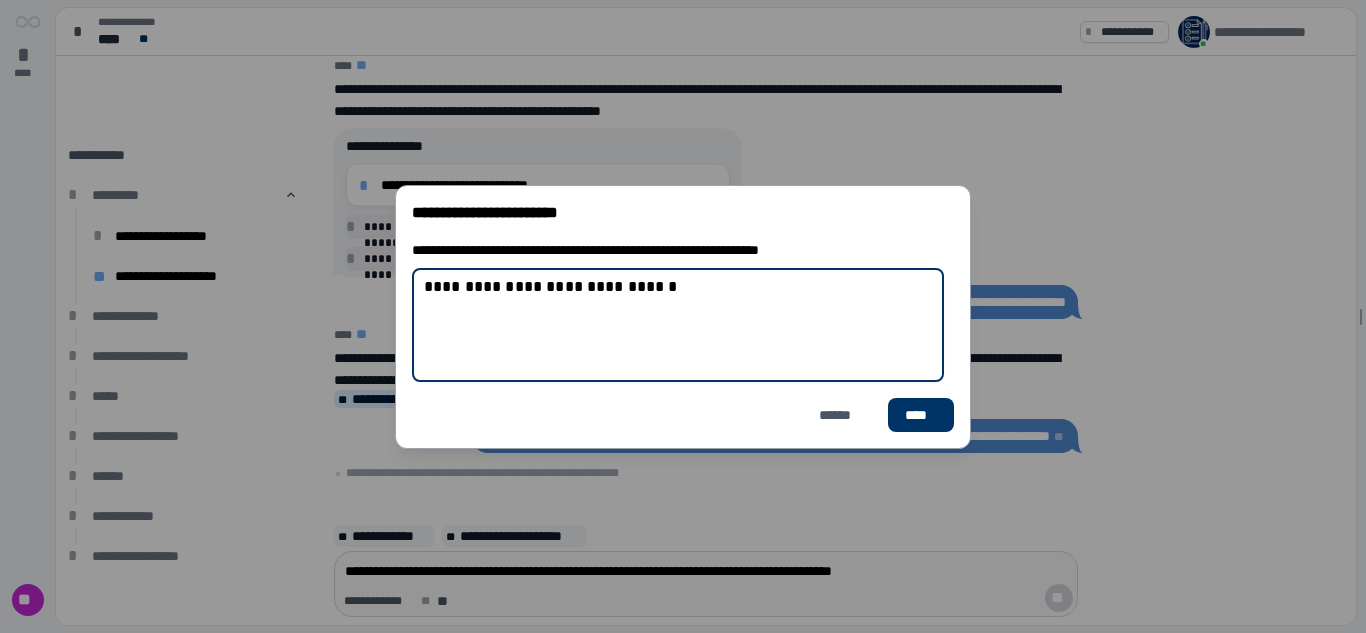 click on "**********" at bounding box center [683, 325] 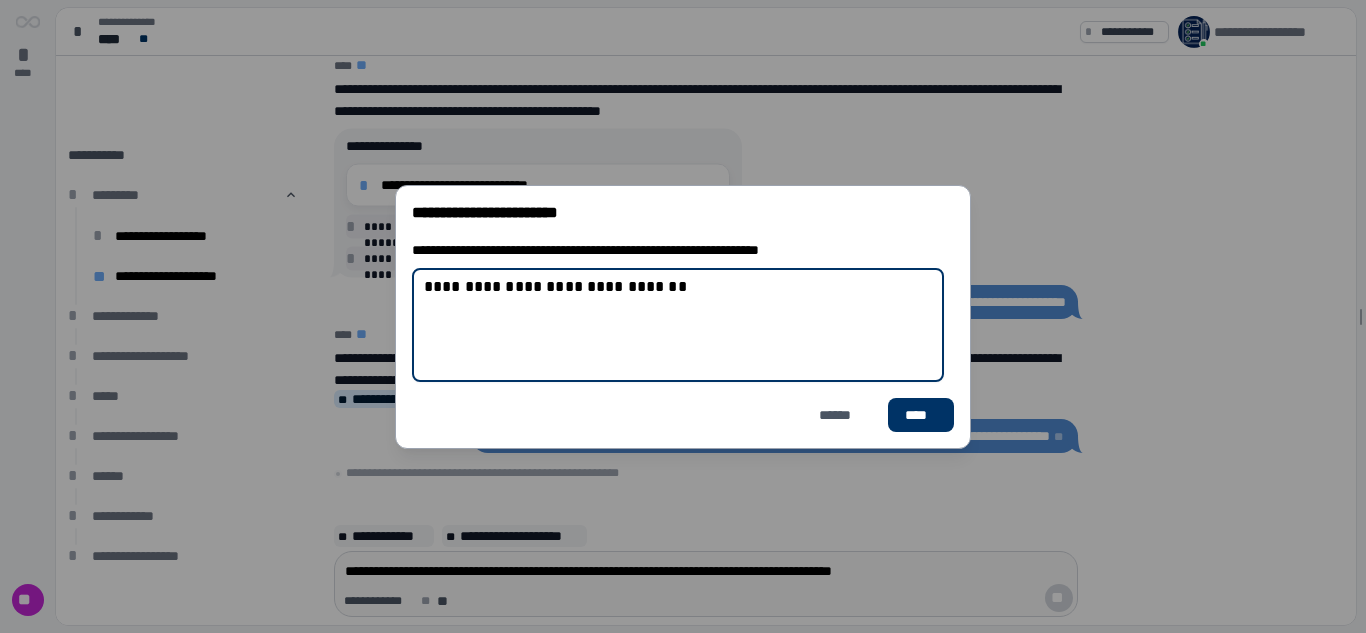 click on "**********" at bounding box center (683, 325) 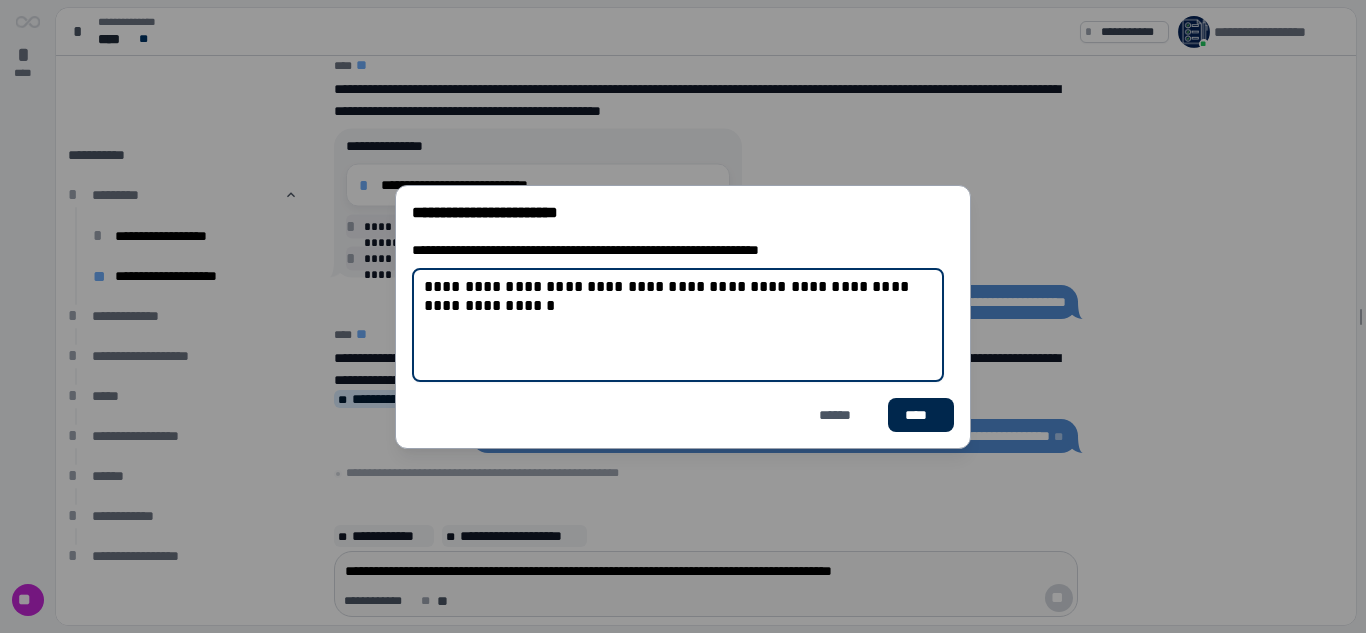 type on "**********" 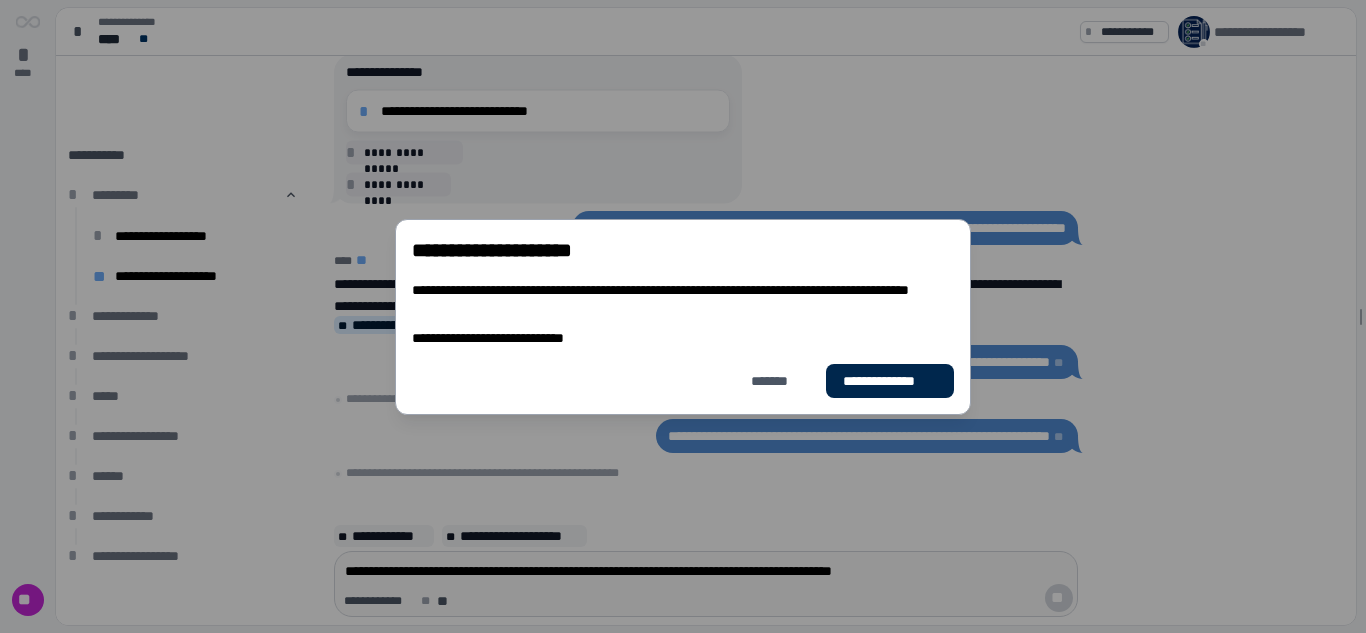 click on "**********" at bounding box center [890, 381] 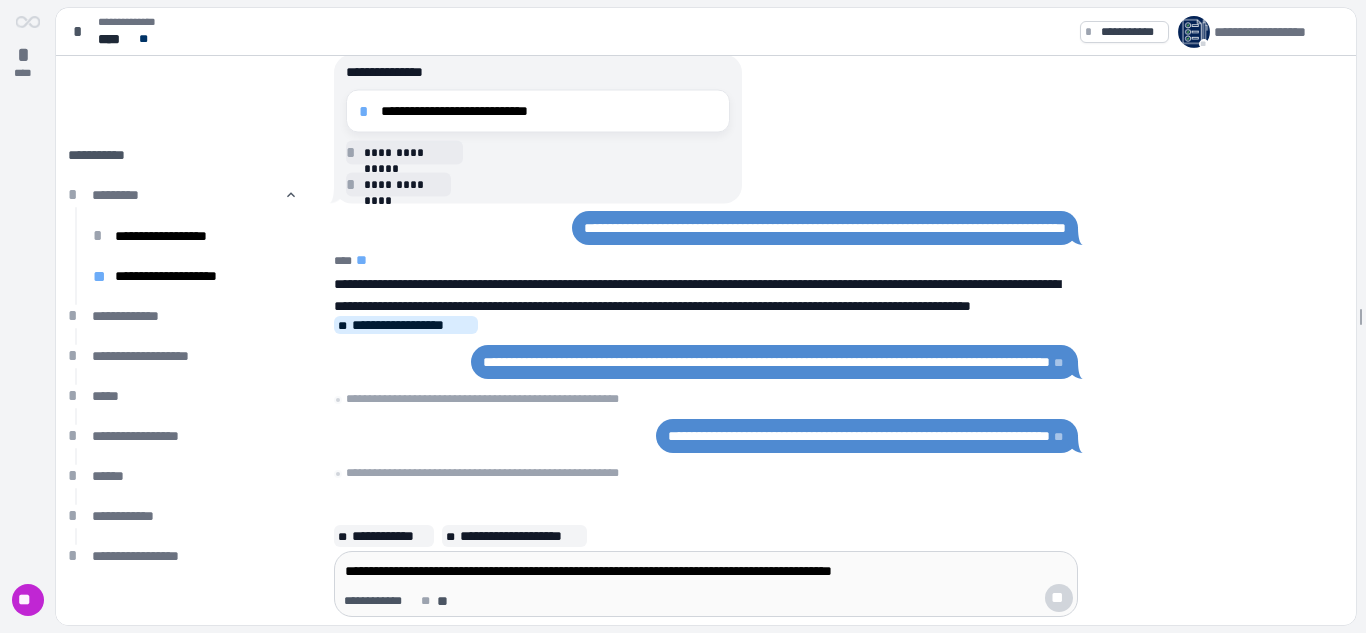 click on "**********" at bounding box center [700, 436] 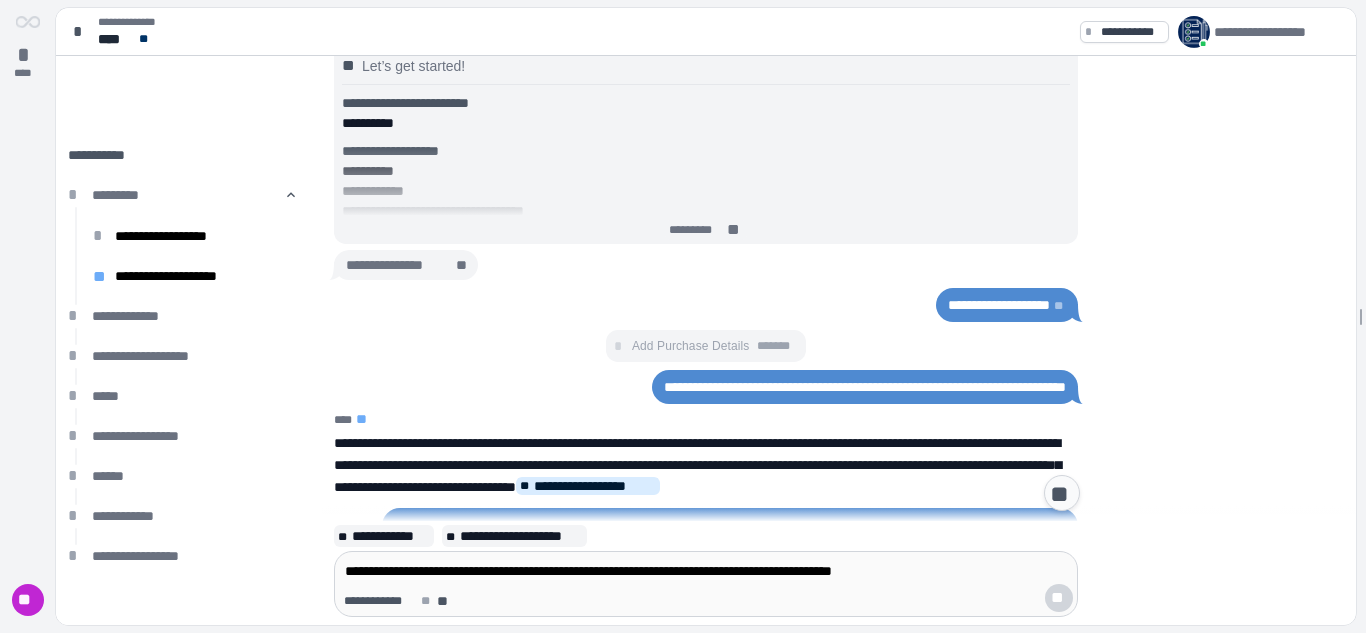 scroll, scrollTop: 1066, scrollLeft: 0, axis: vertical 